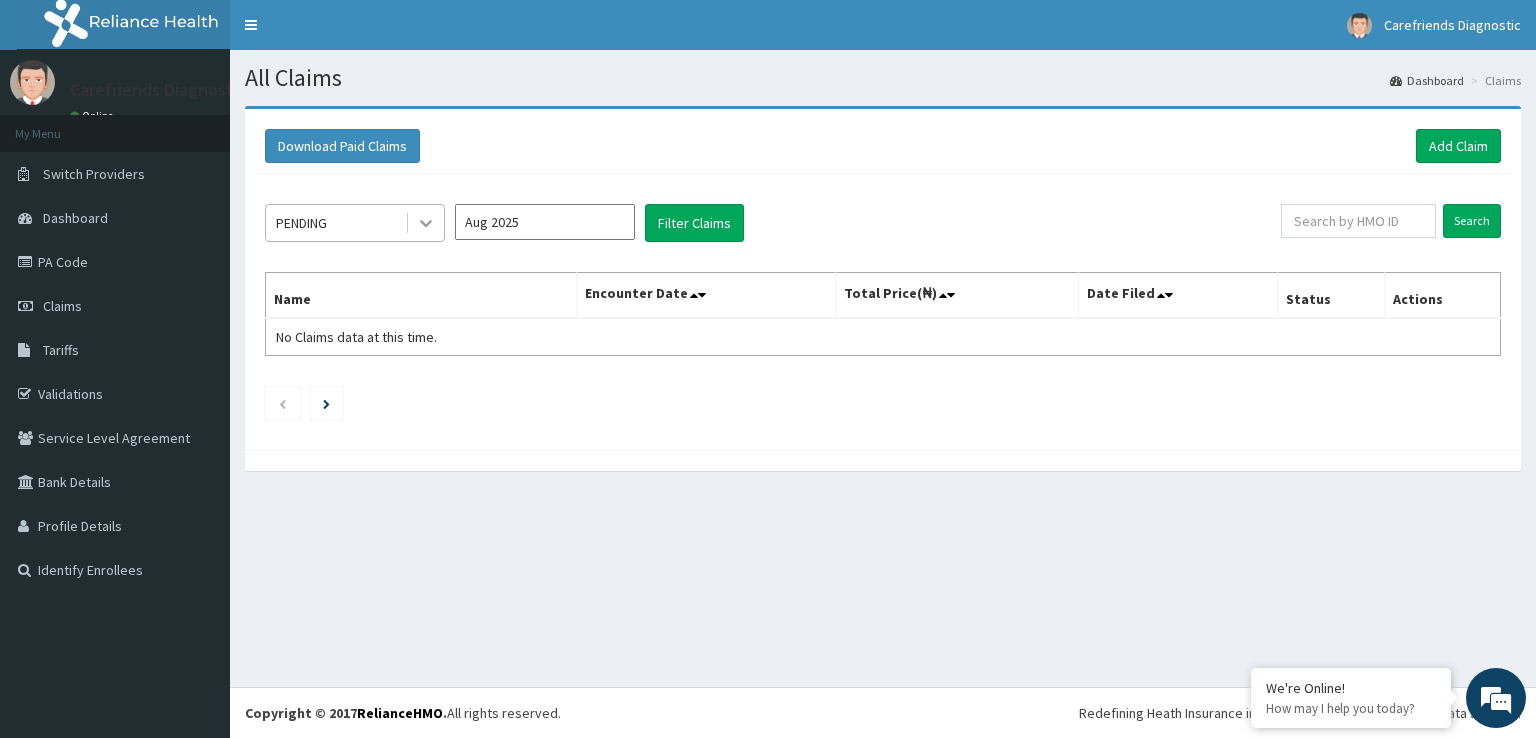 scroll, scrollTop: 0, scrollLeft: 0, axis: both 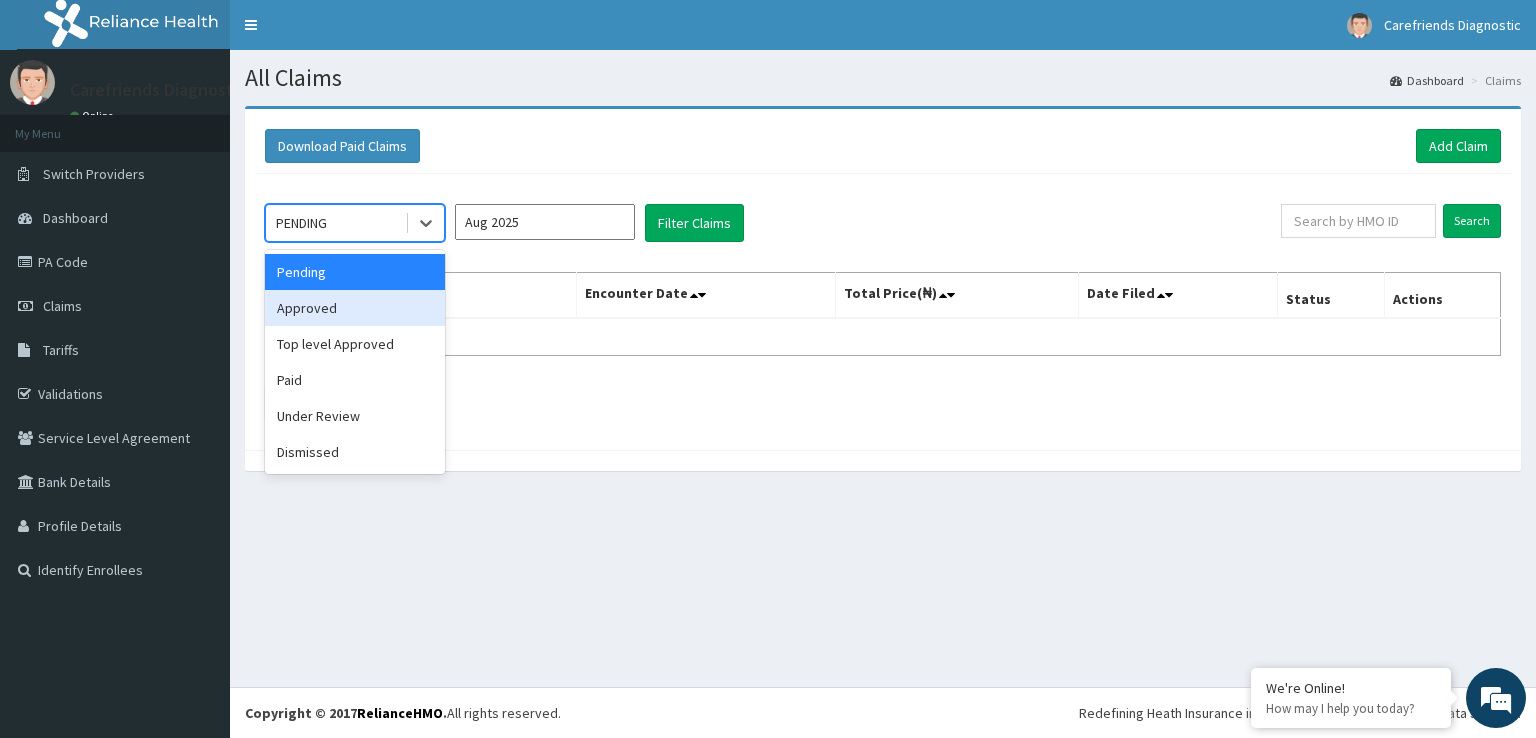 click on "Approved" at bounding box center (355, 308) 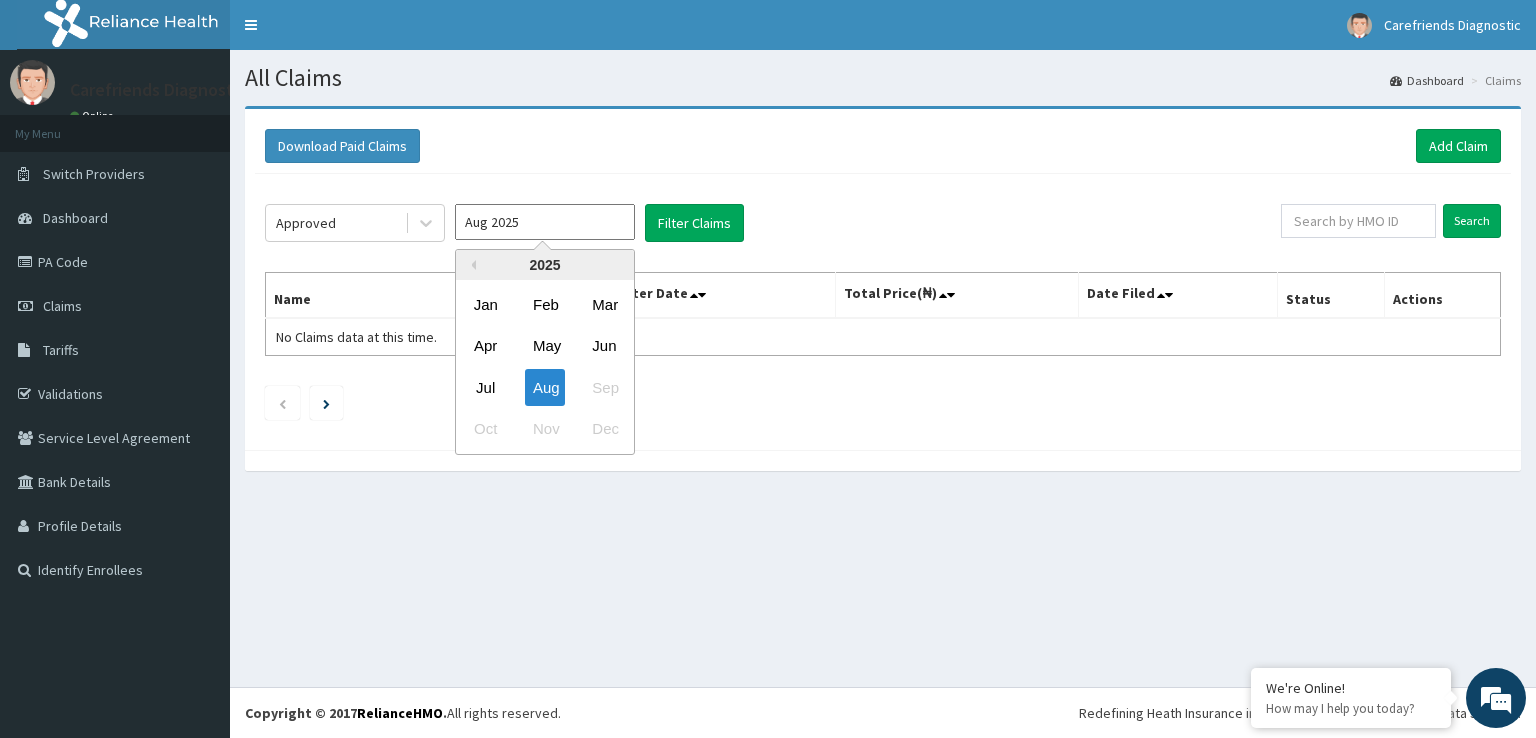 click on "Aug 2025" at bounding box center [545, 222] 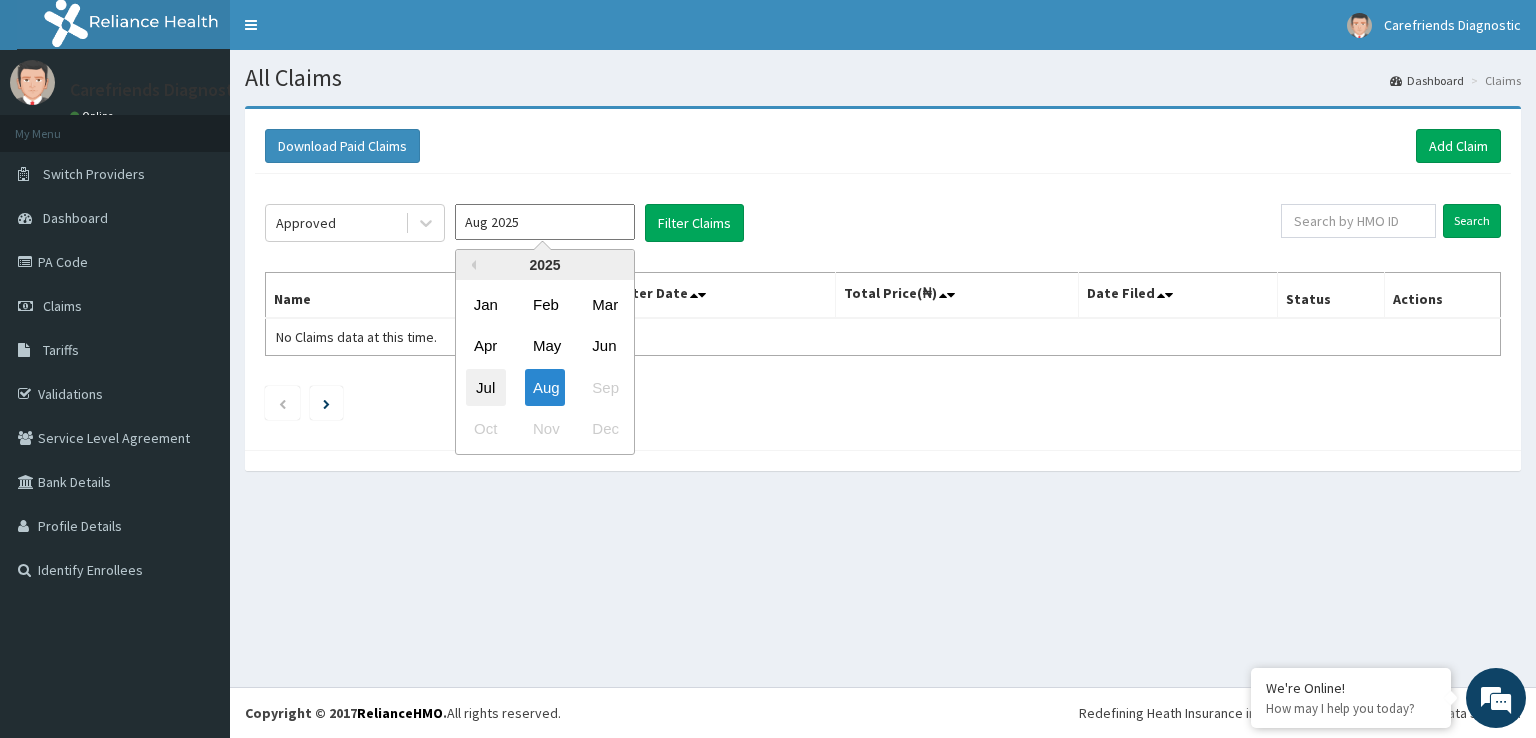 click on "Jul" at bounding box center (486, 387) 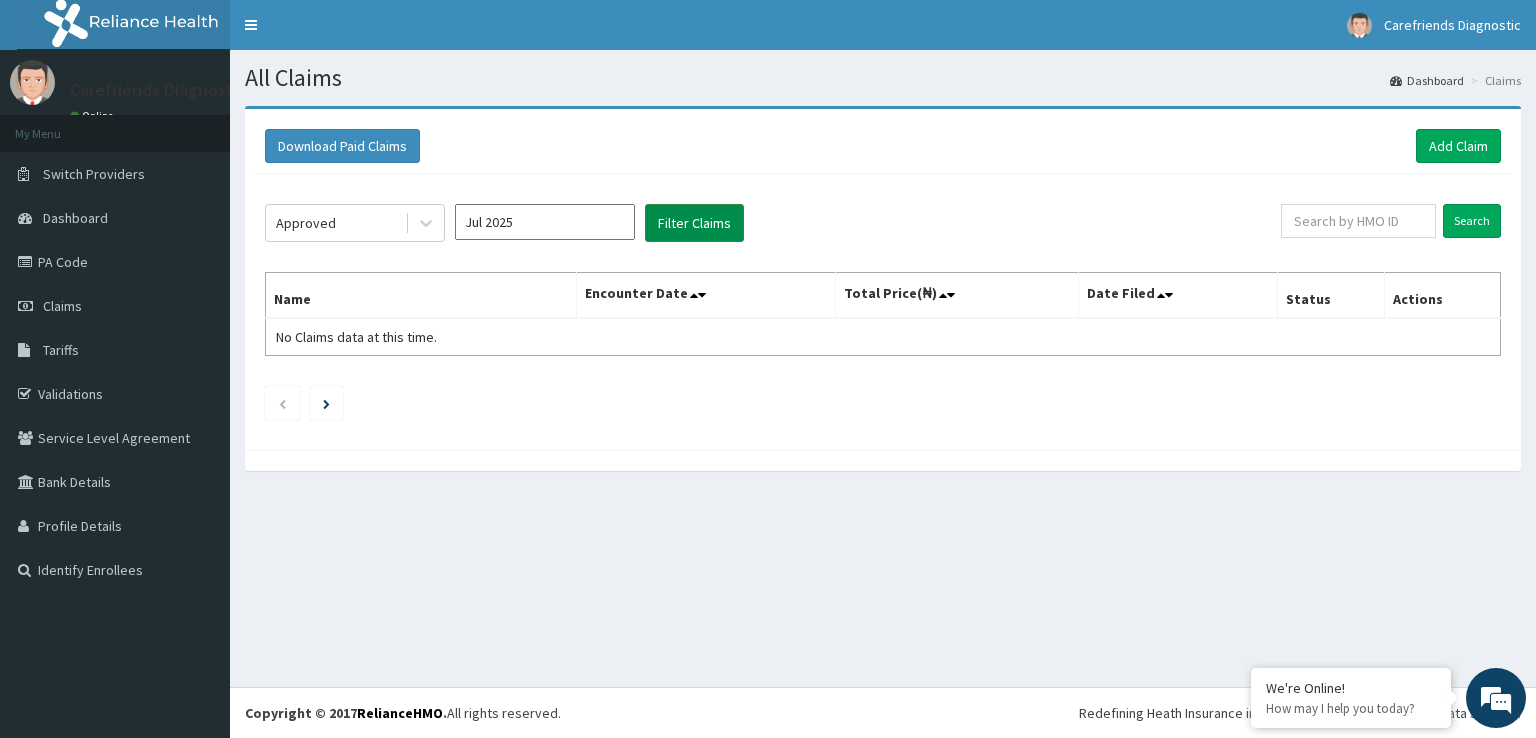 click on "Filter Claims" at bounding box center [694, 223] 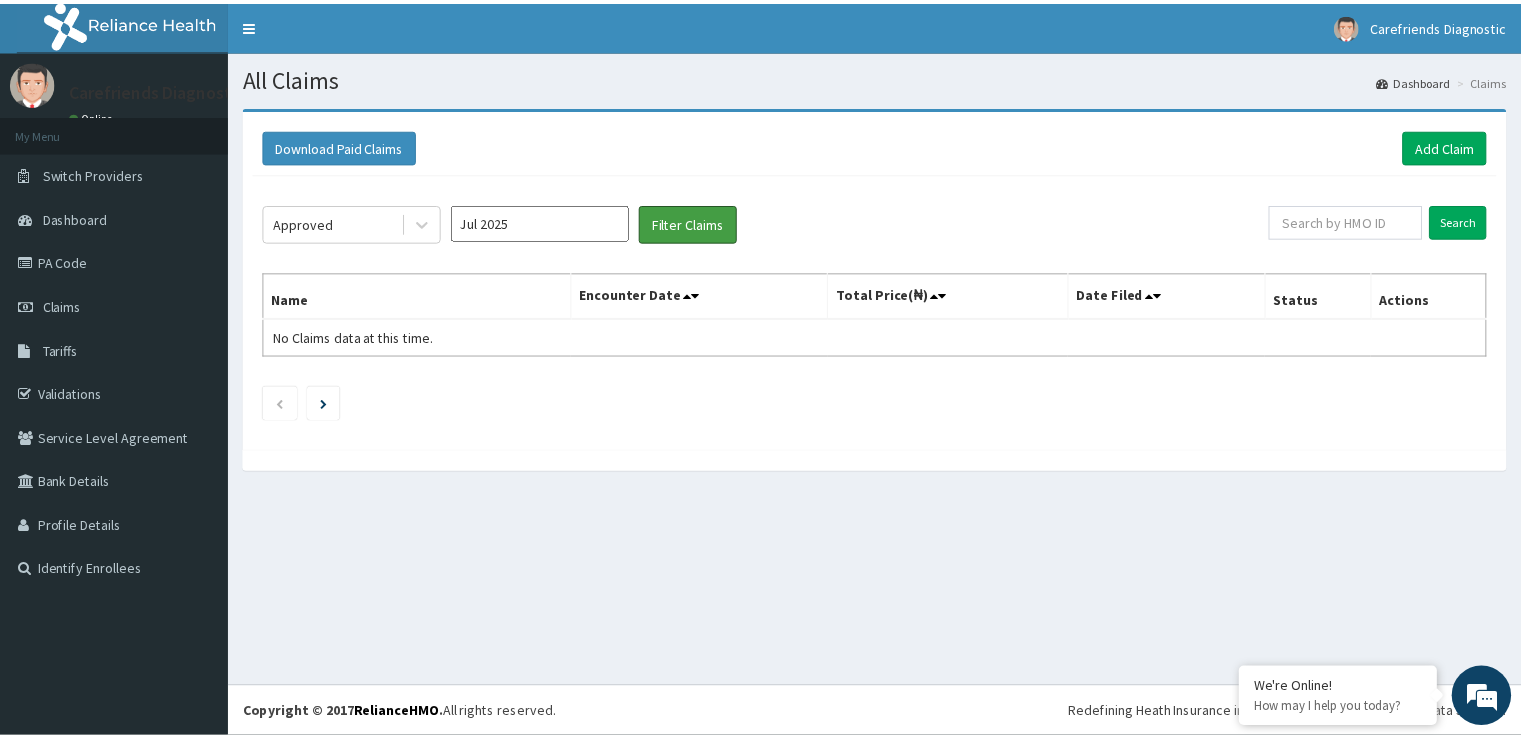 scroll, scrollTop: 0, scrollLeft: 0, axis: both 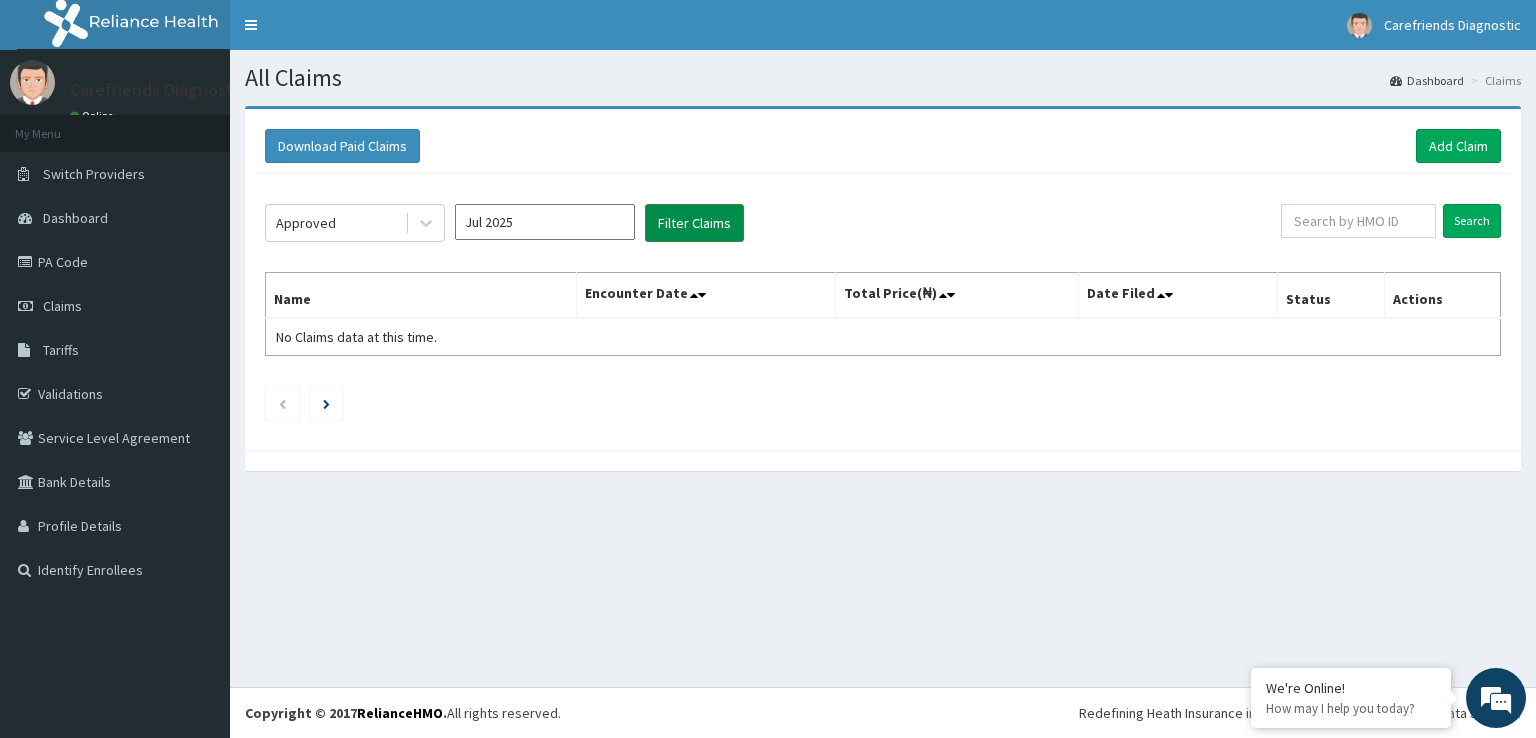 click on "Filter Claims" at bounding box center [694, 223] 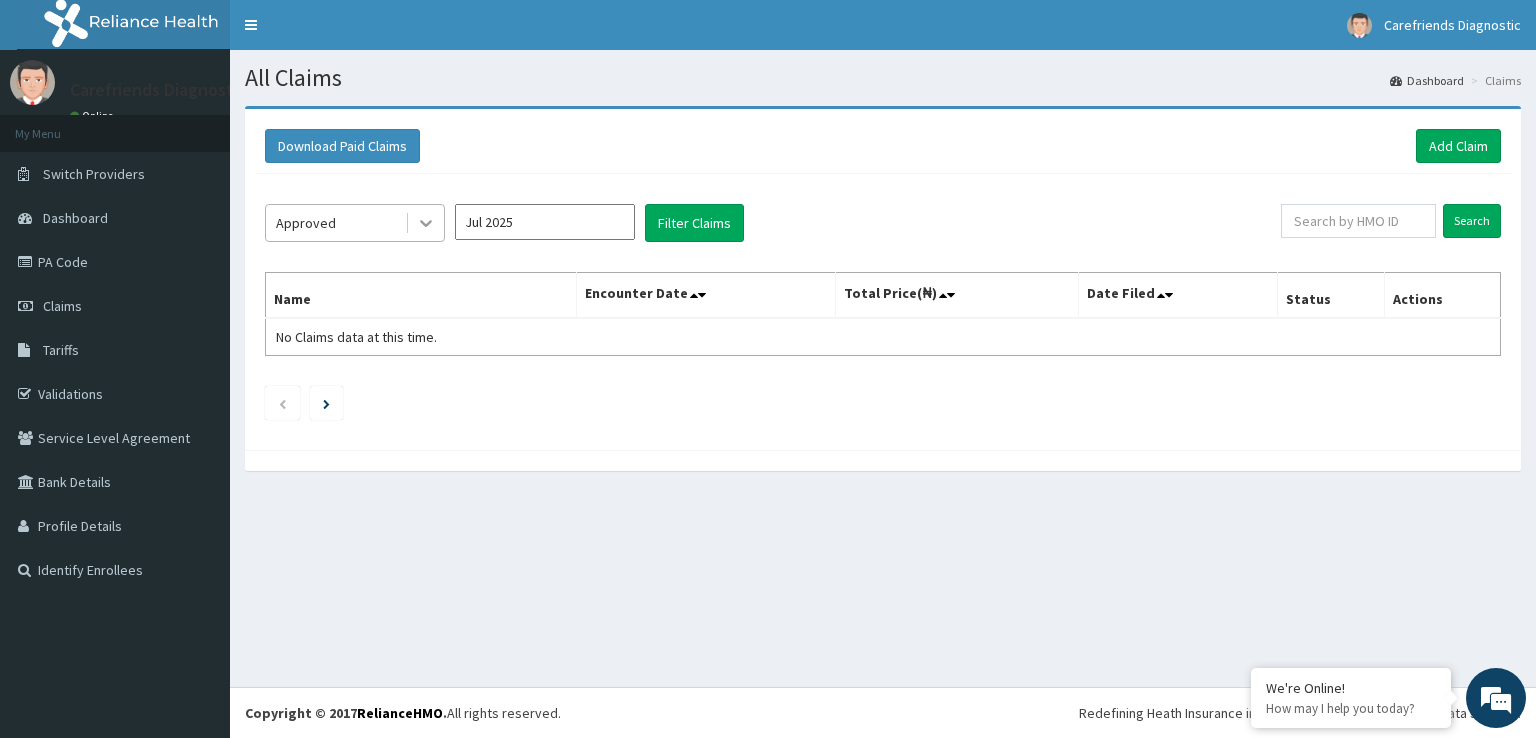 click 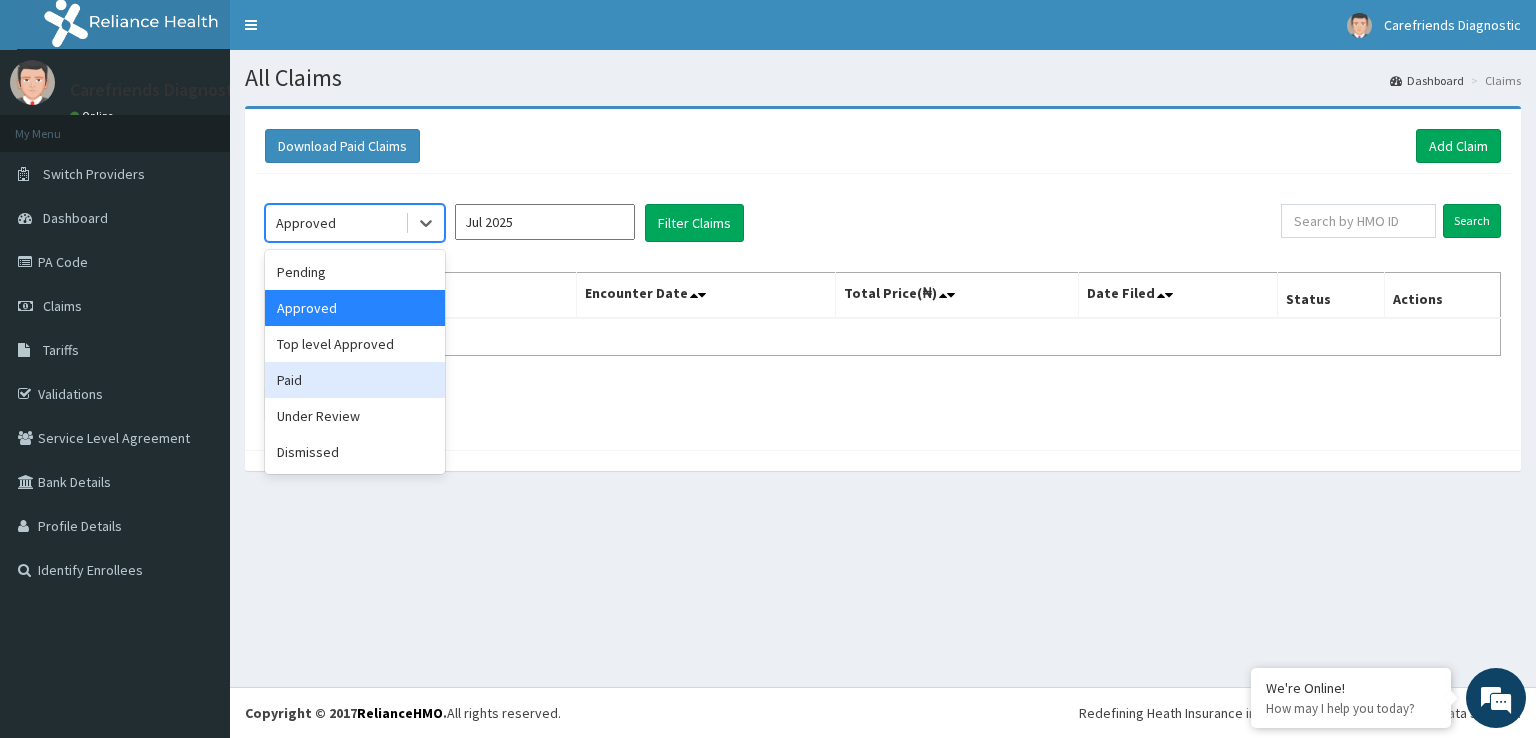 click on "Paid" at bounding box center [355, 380] 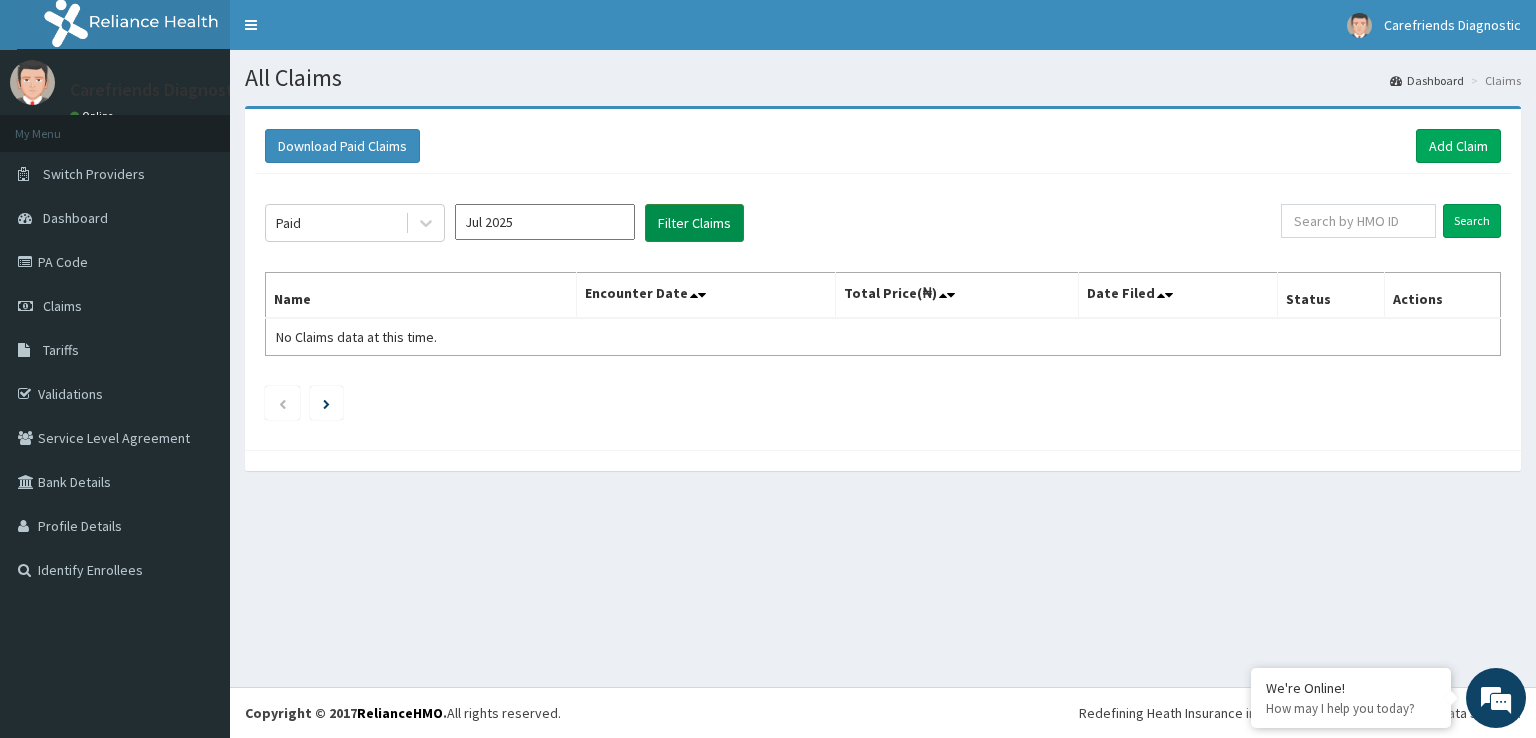 click on "Filter Claims" at bounding box center (694, 223) 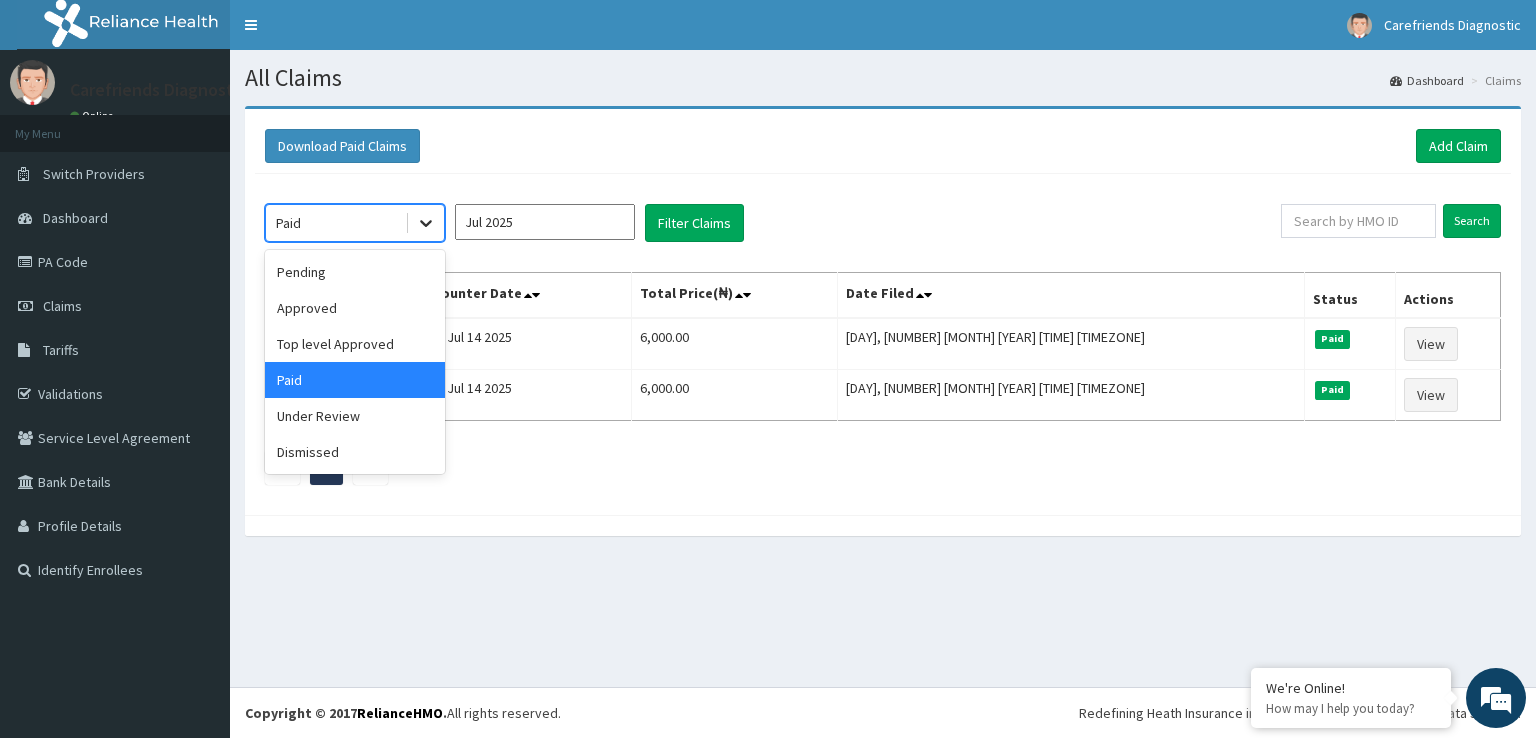 click 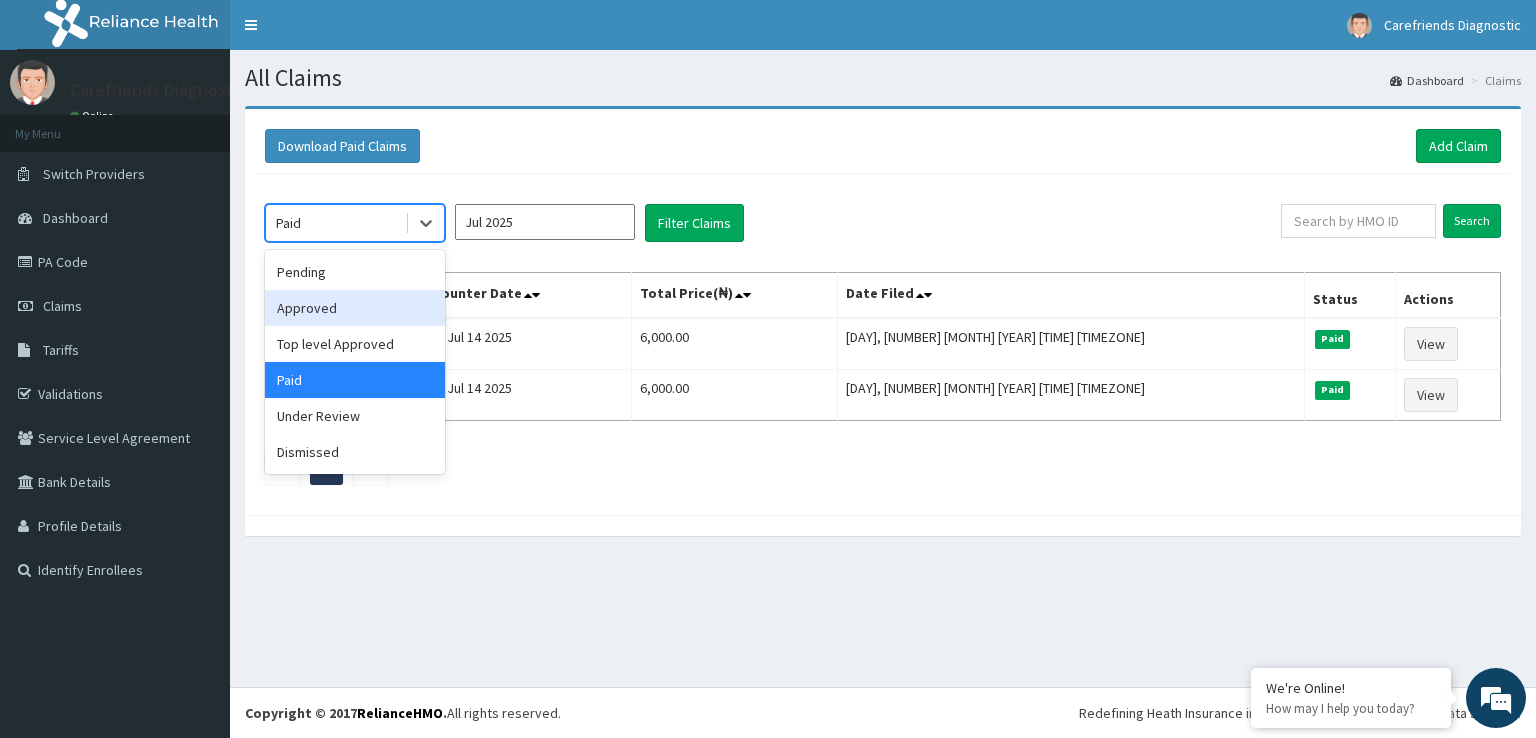 click on "Approved" at bounding box center (355, 308) 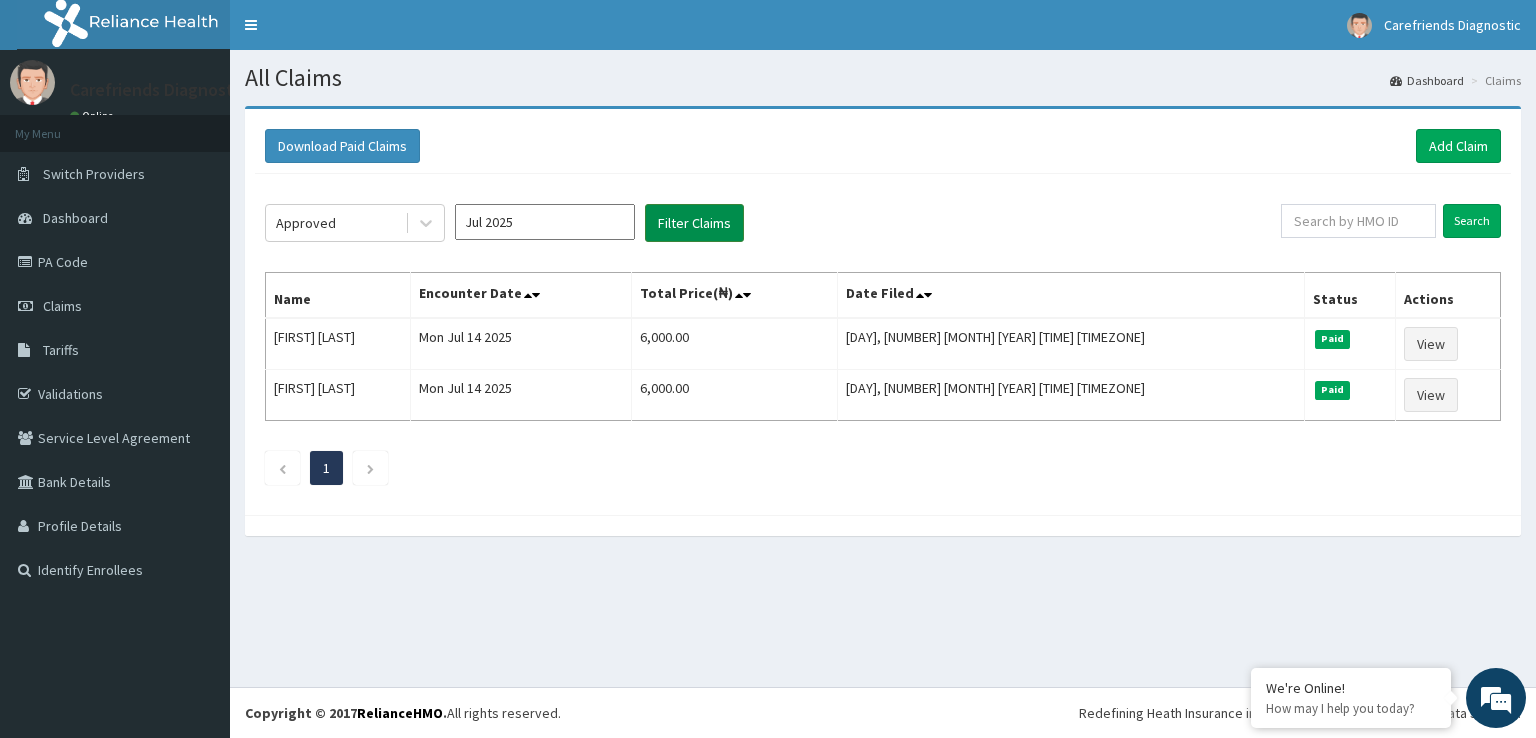 click on "Filter Claims" at bounding box center [694, 223] 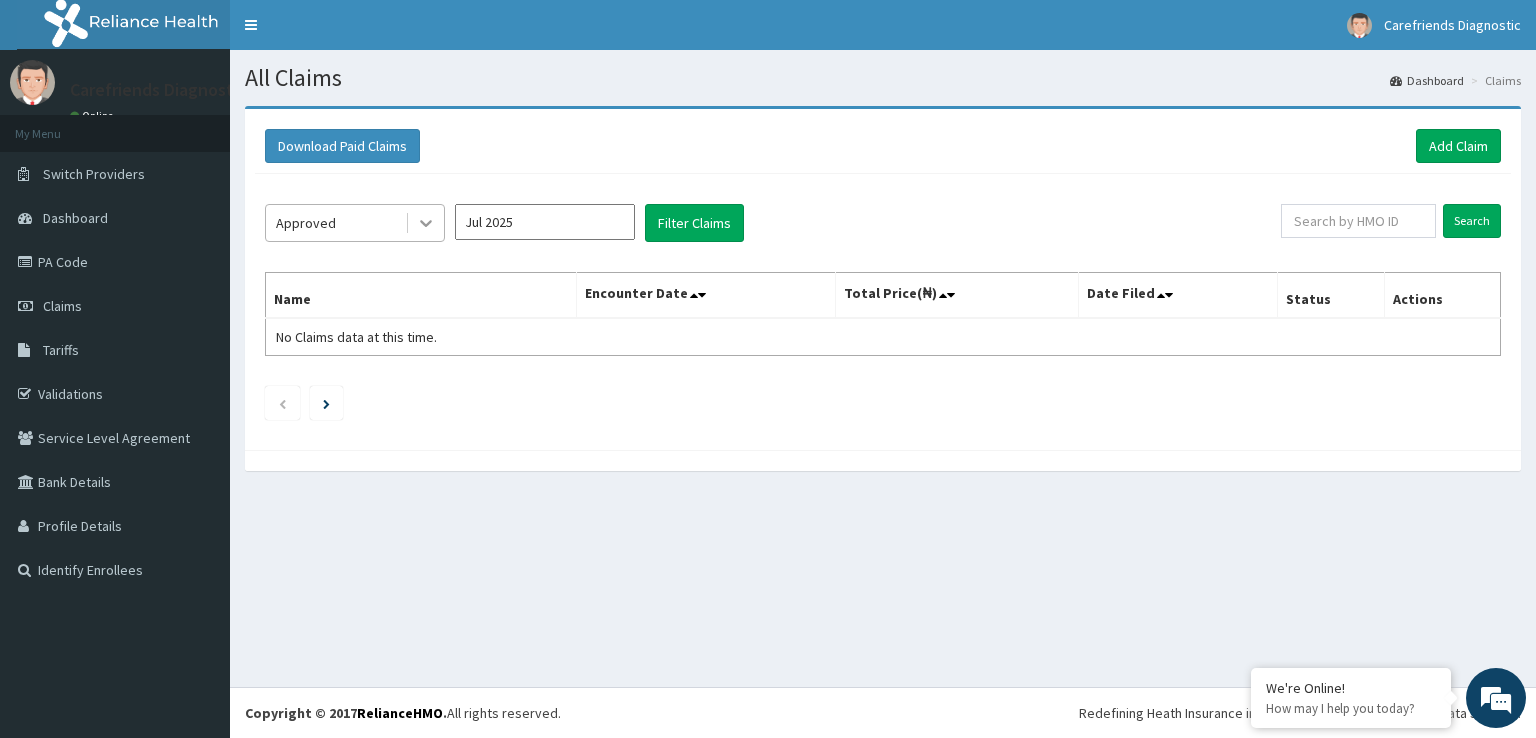 click 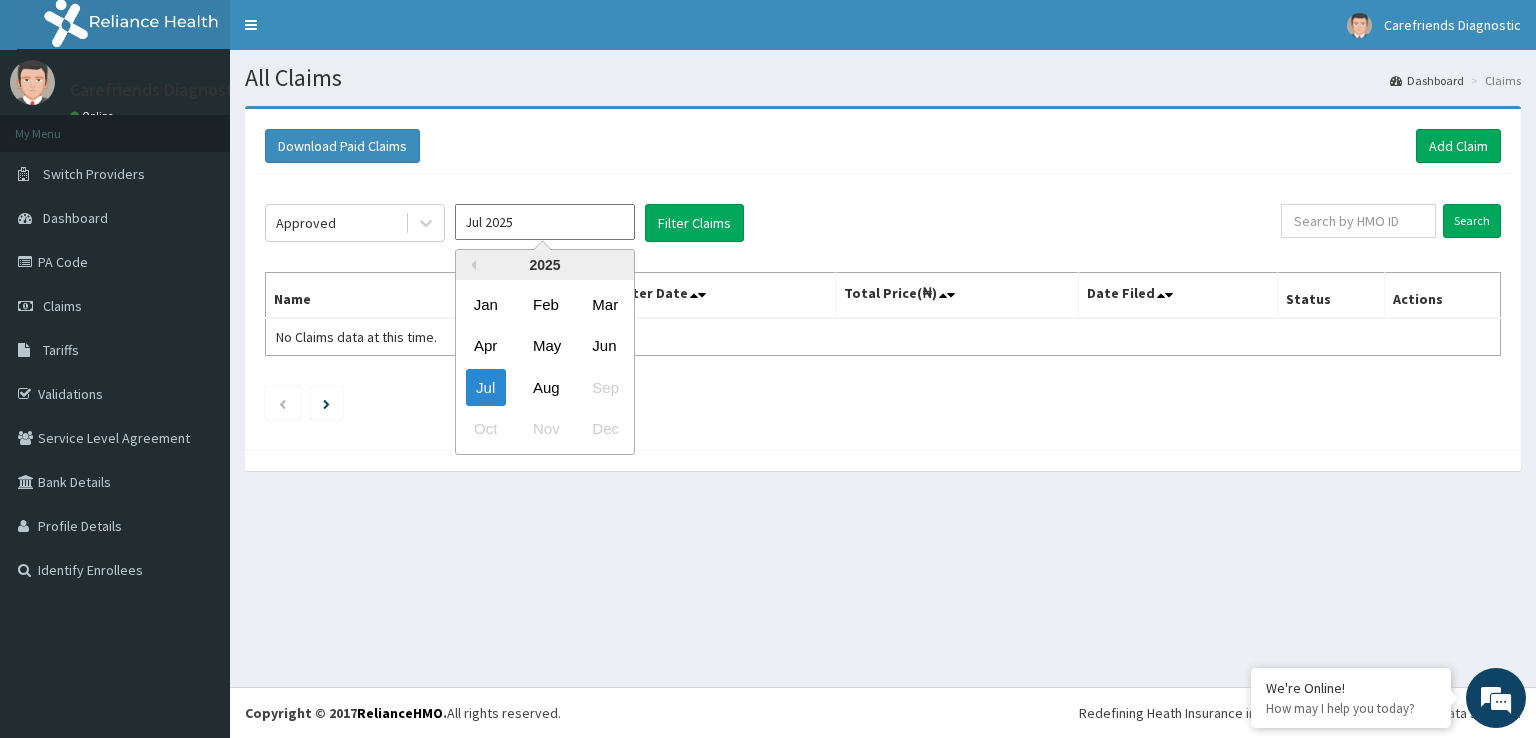 click on "Jul 2025" at bounding box center [545, 222] 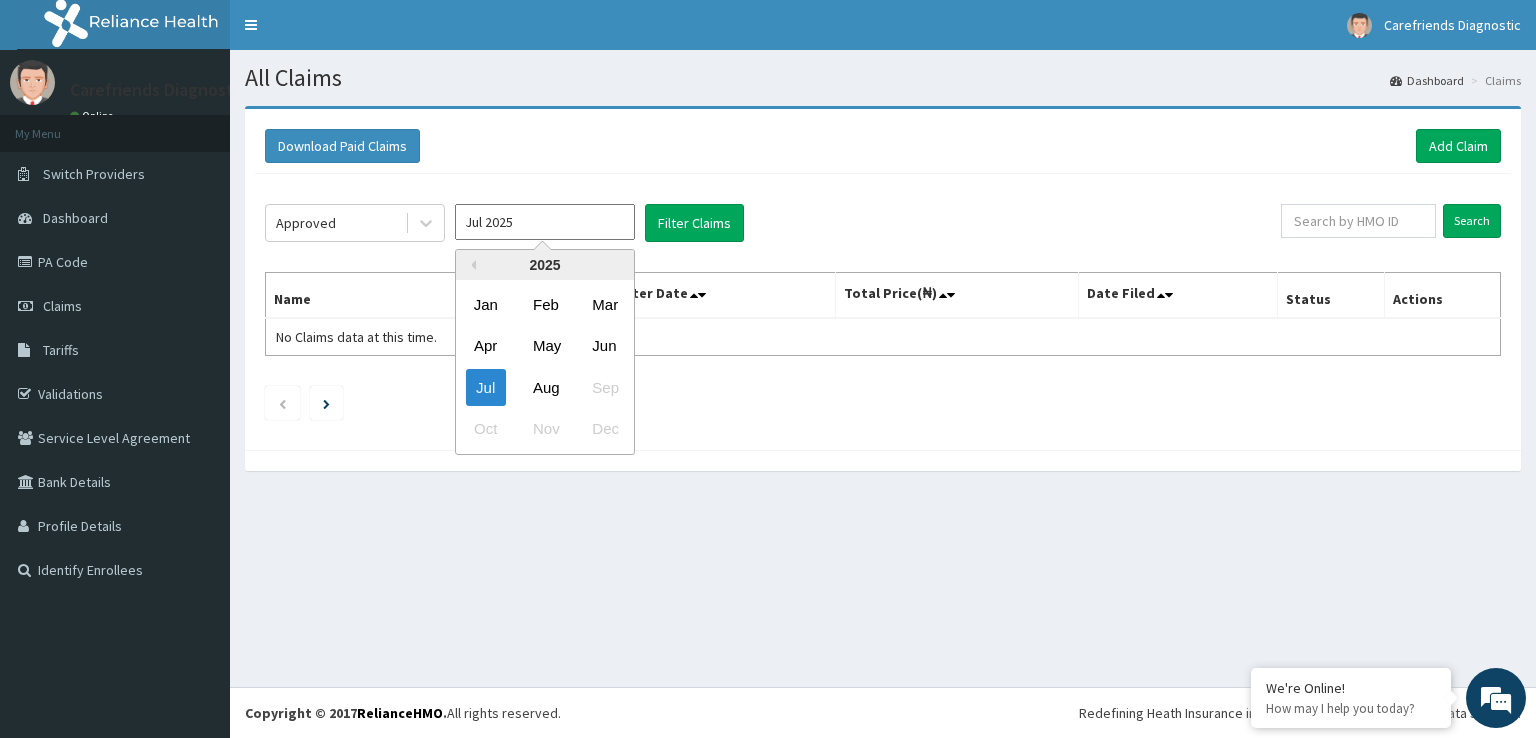 drag, startPoint x: 604, startPoint y: 344, endPoint x: 612, endPoint y: 325, distance: 20.615528 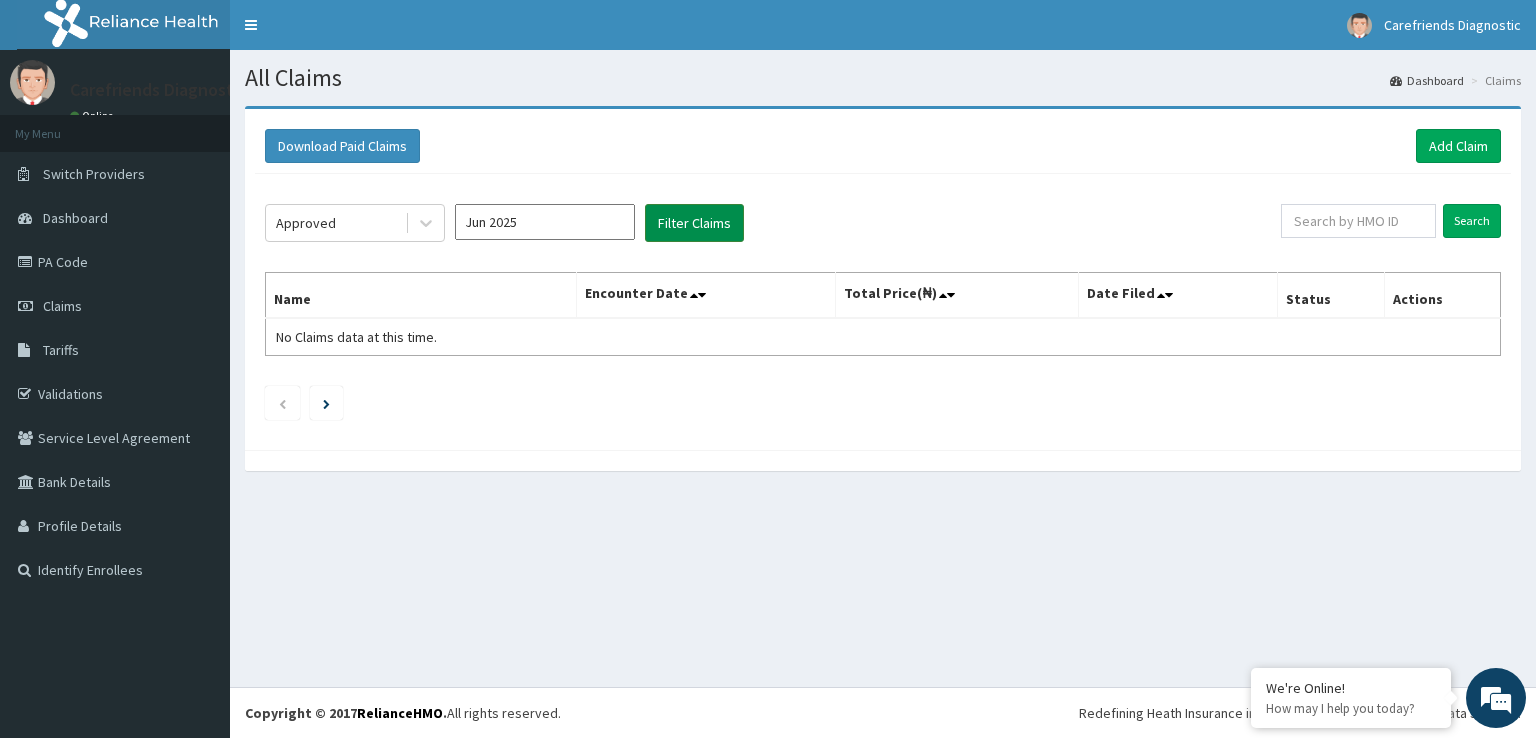 click on "Filter Claims" at bounding box center (694, 223) 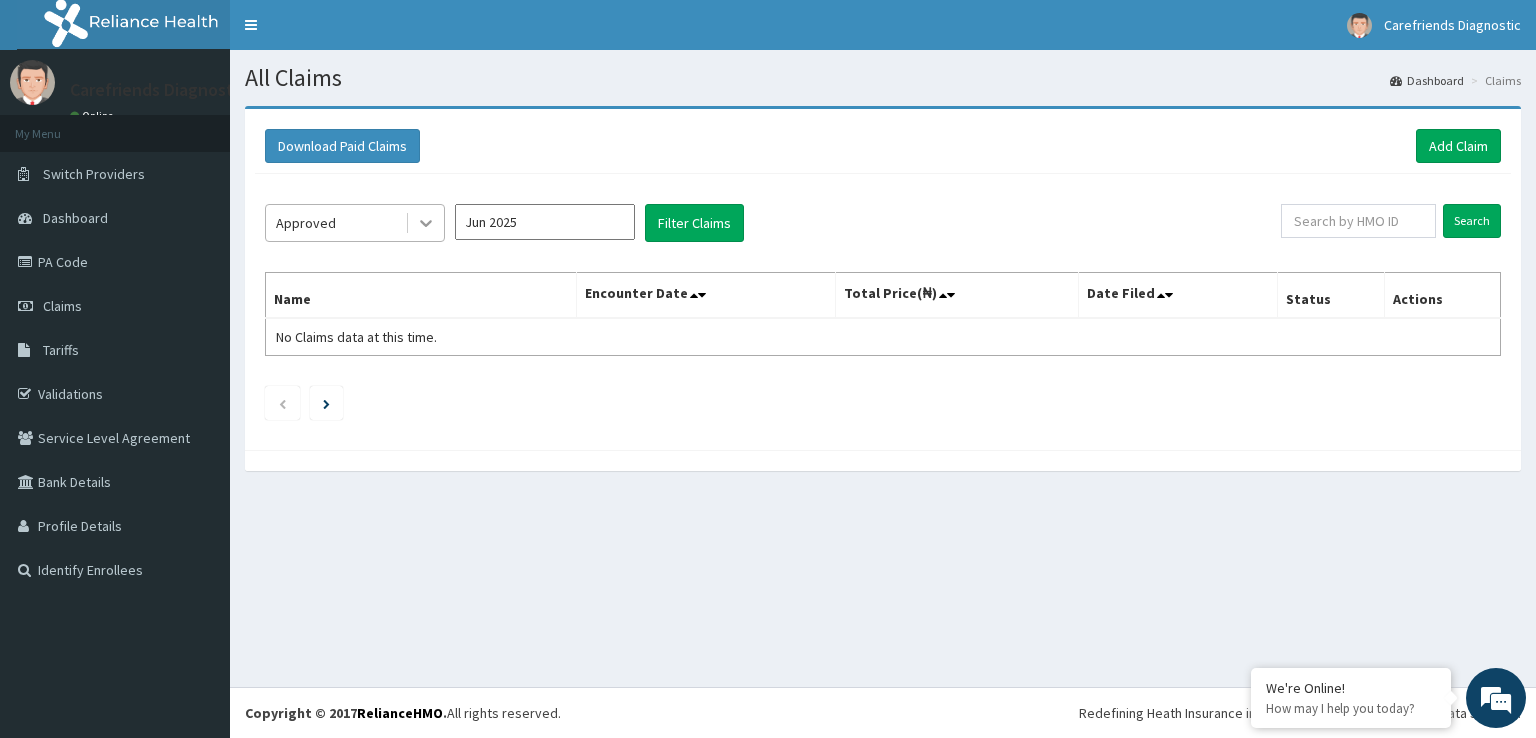 click 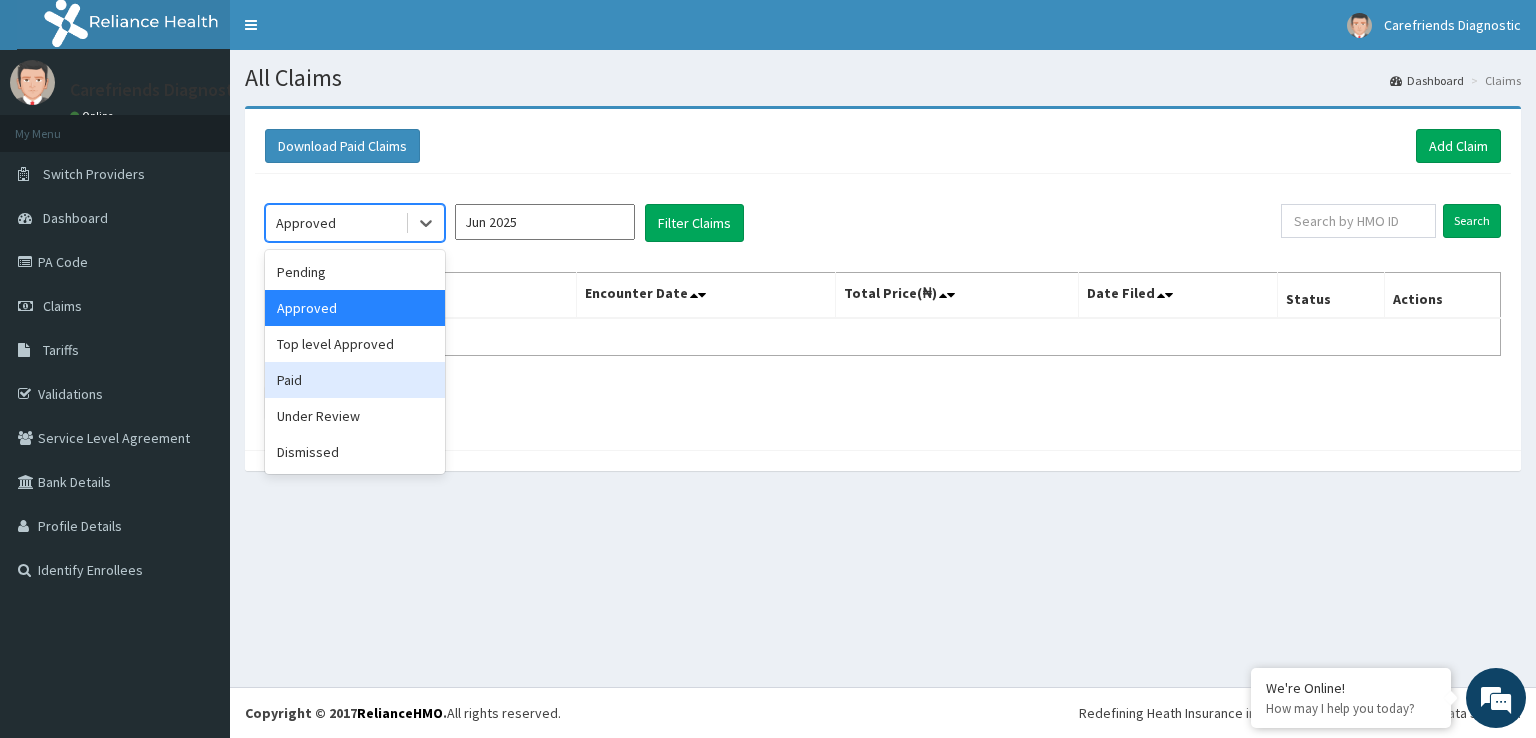 click on "Paid" at bounding box center (355, 380) 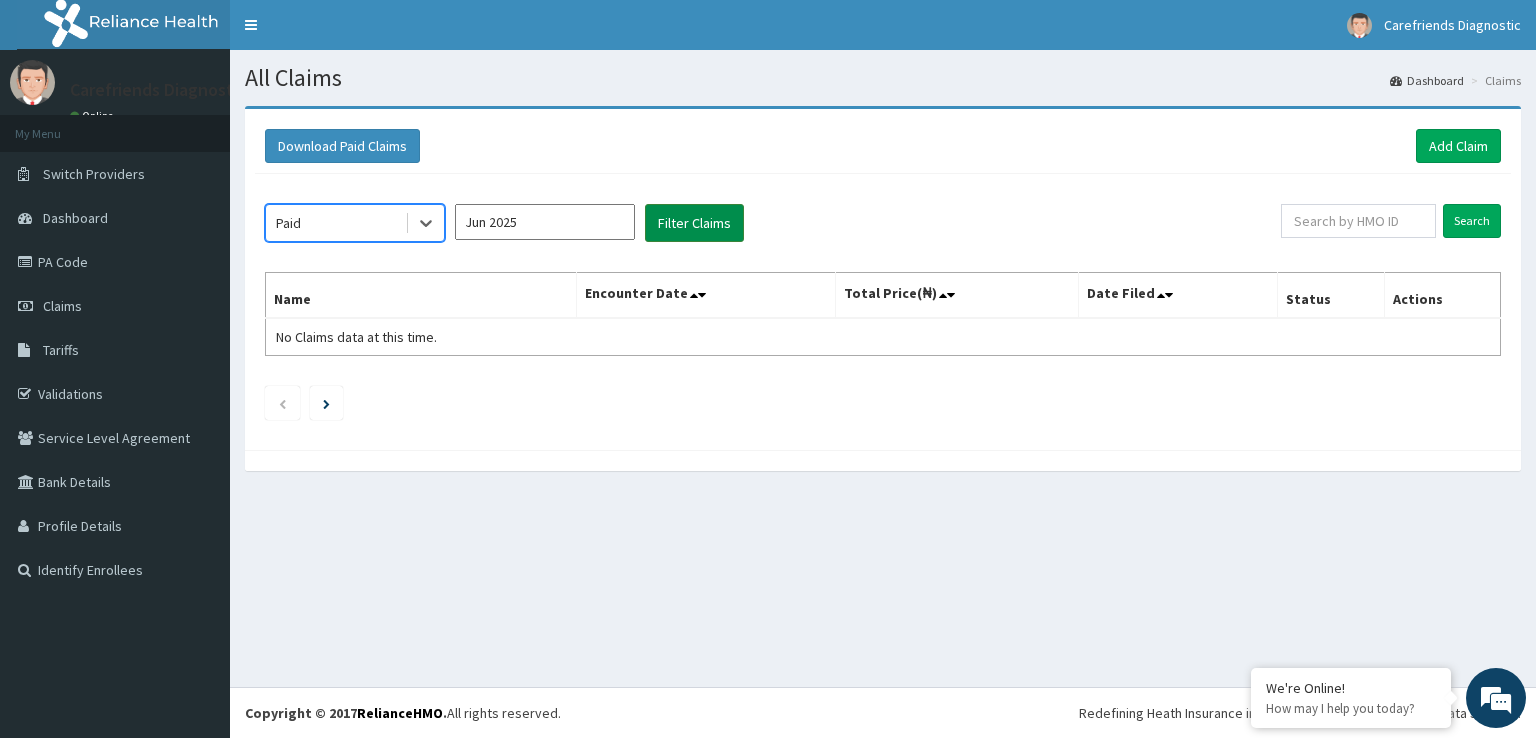 click on "Filter Claims" at bounding box center (694, 223) 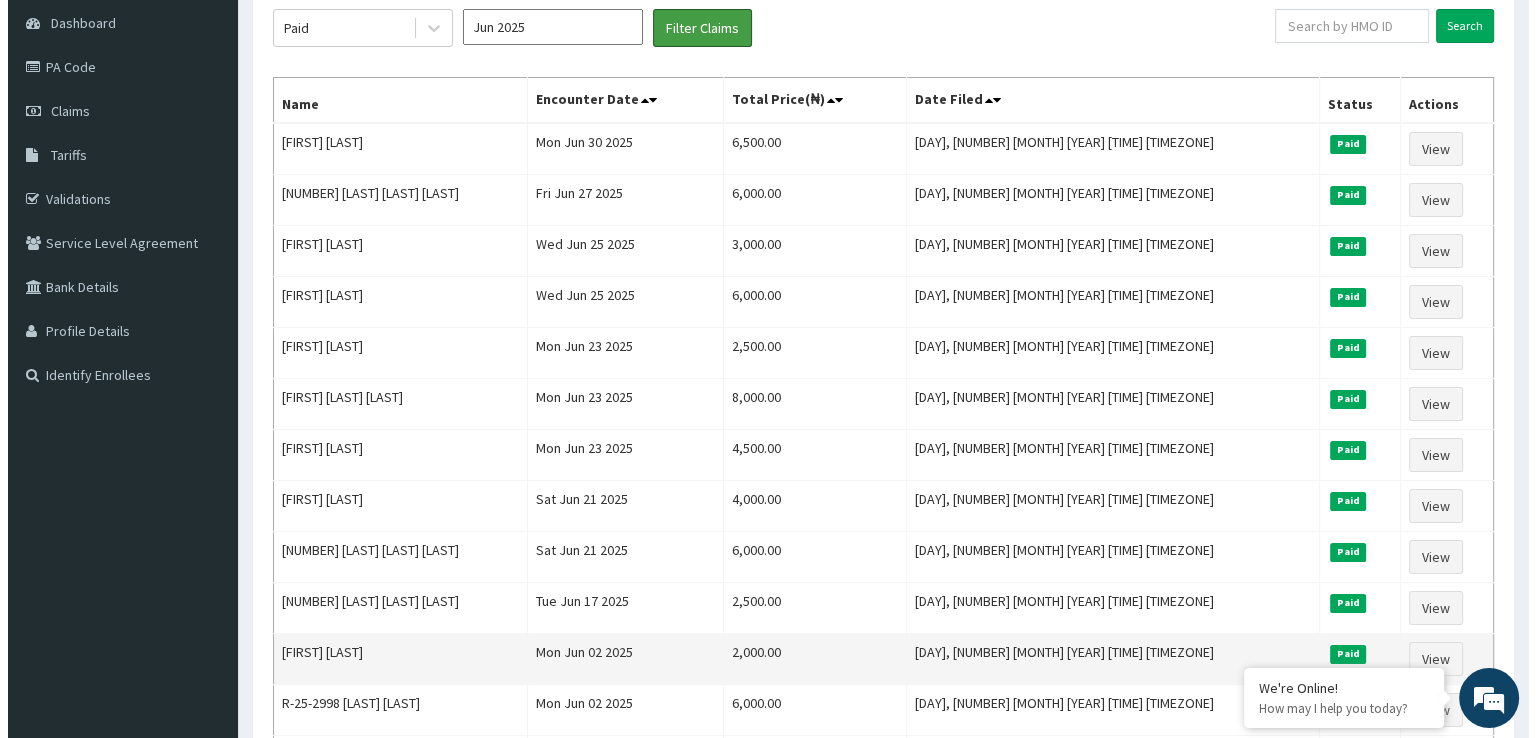 scroll, scrollTop: 0, scrollLeft: 0, axis: both 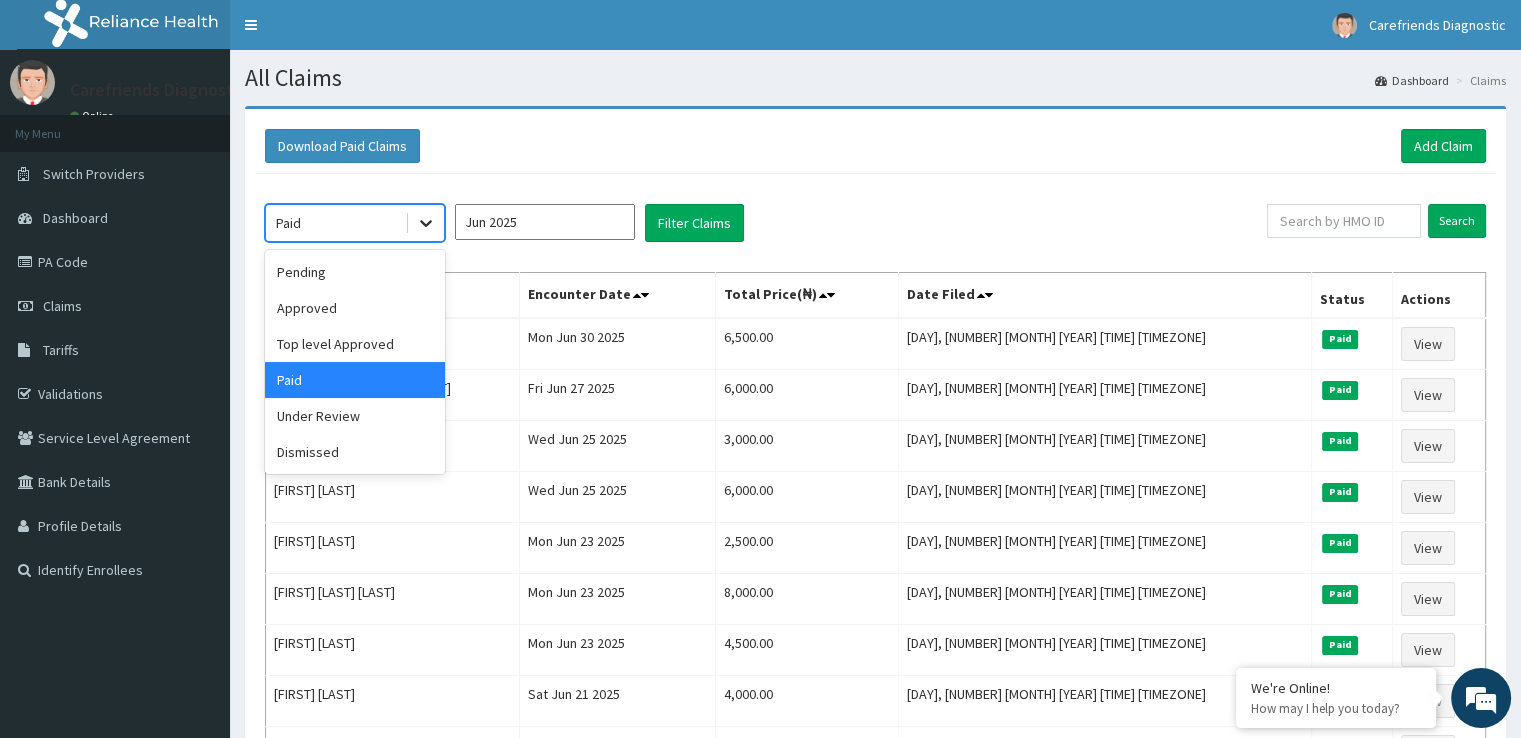 click 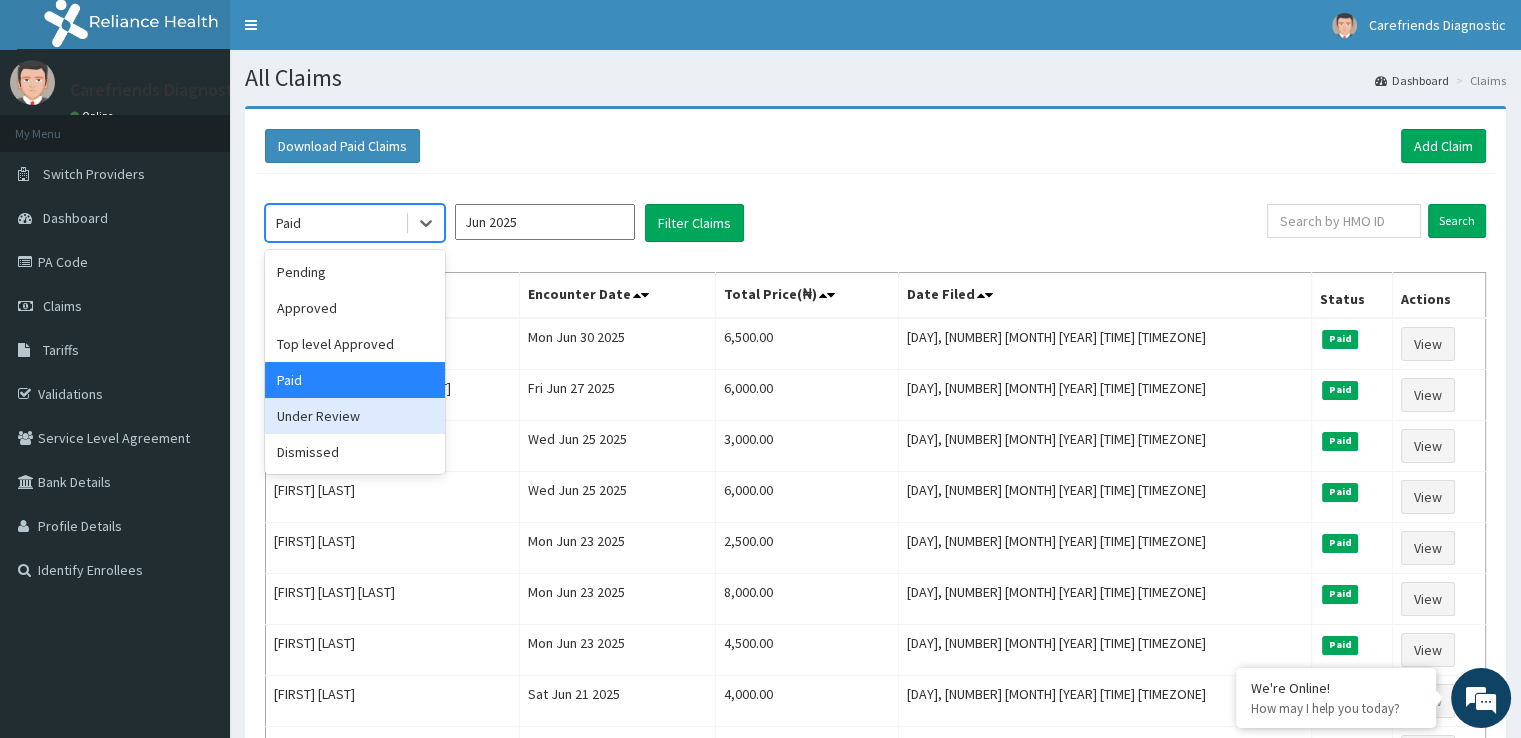 click on "Under Review" at bounding box center [355, 416] 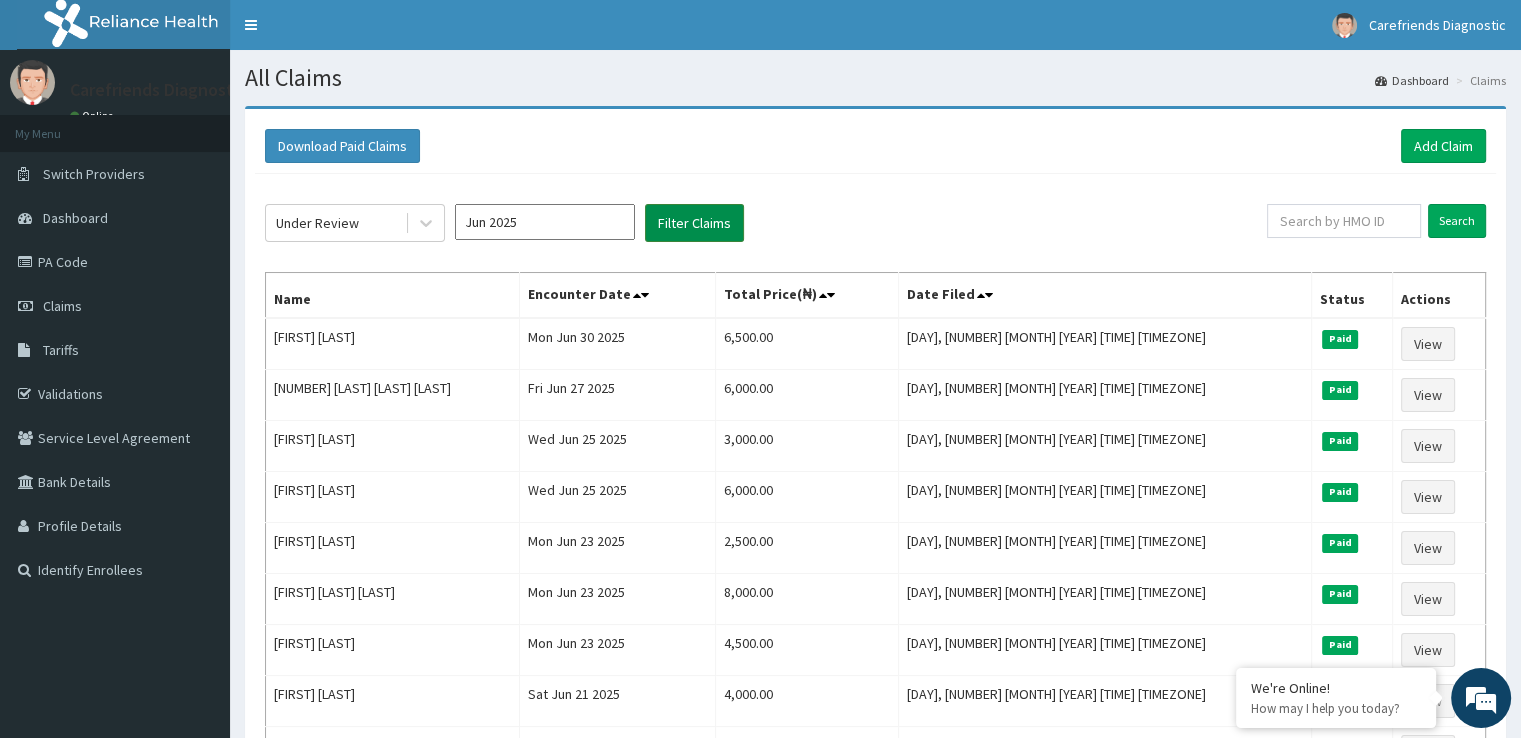 click on "Filter Claims" at bounding box center (694, 223) 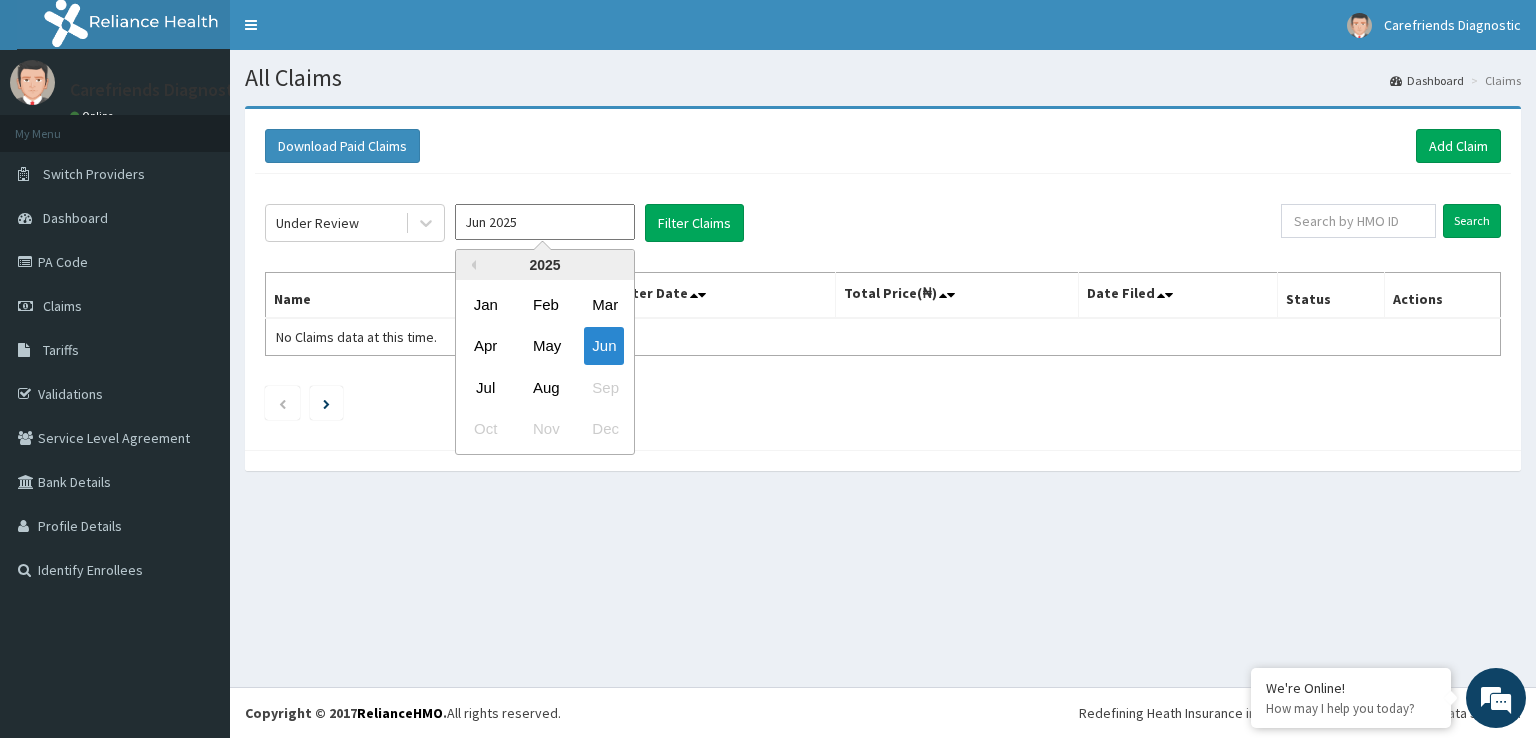 click on "Jun 2025" at bounding box center [545, 222] 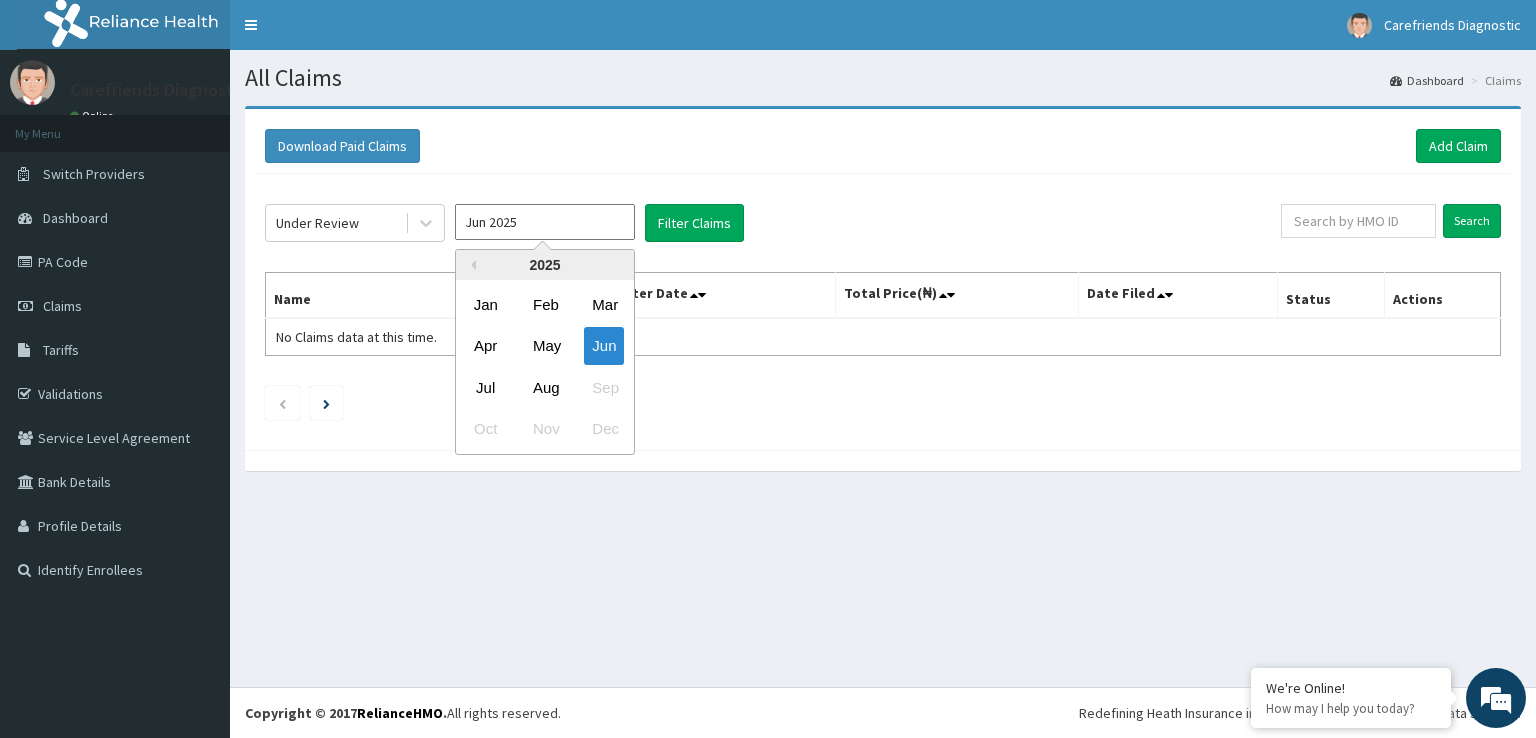 drag, startPoint x: 484, startPoint y: 385, endPoint x: 516, endPoint y: 359, distance: 41.231056 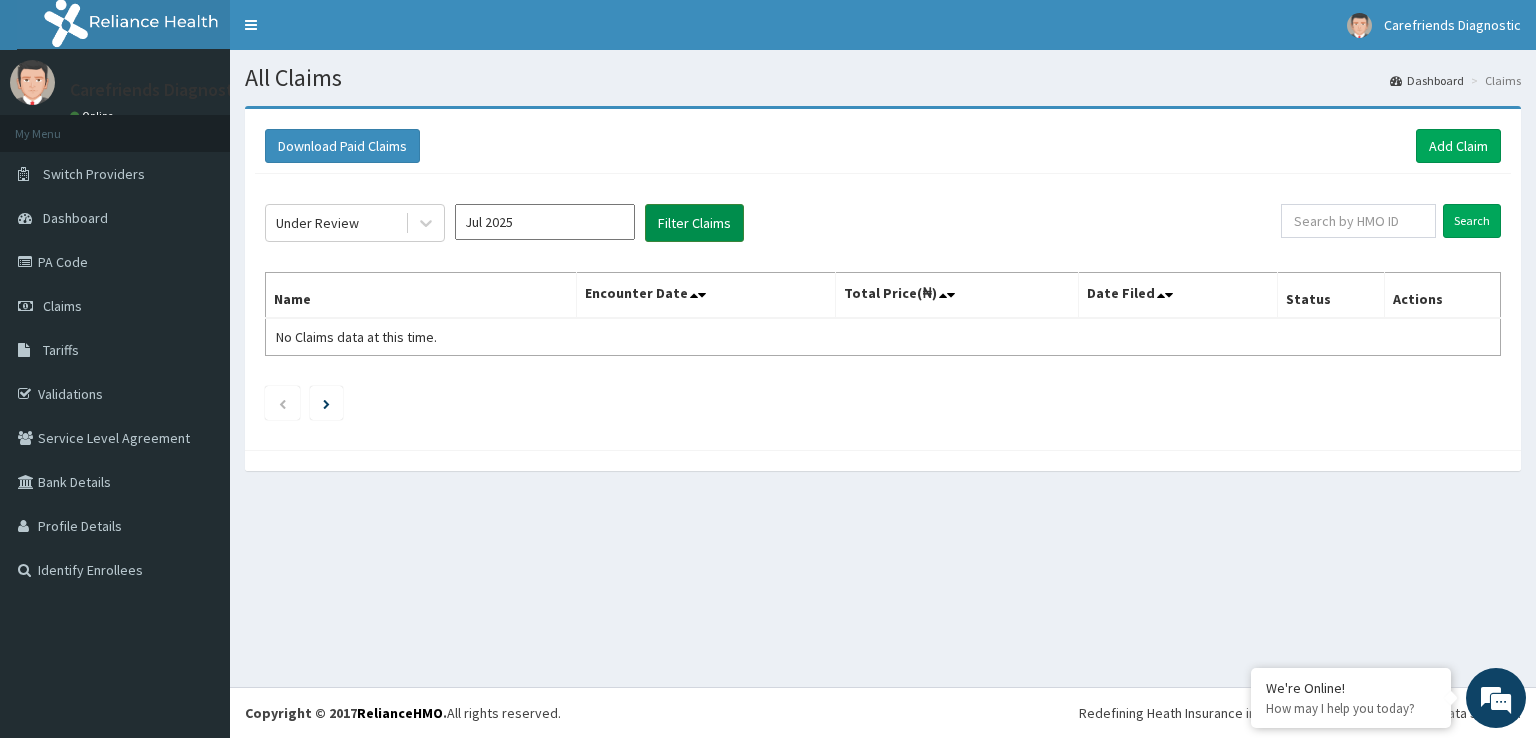 click on "Filter Claims" at bounding box center (694, 223) 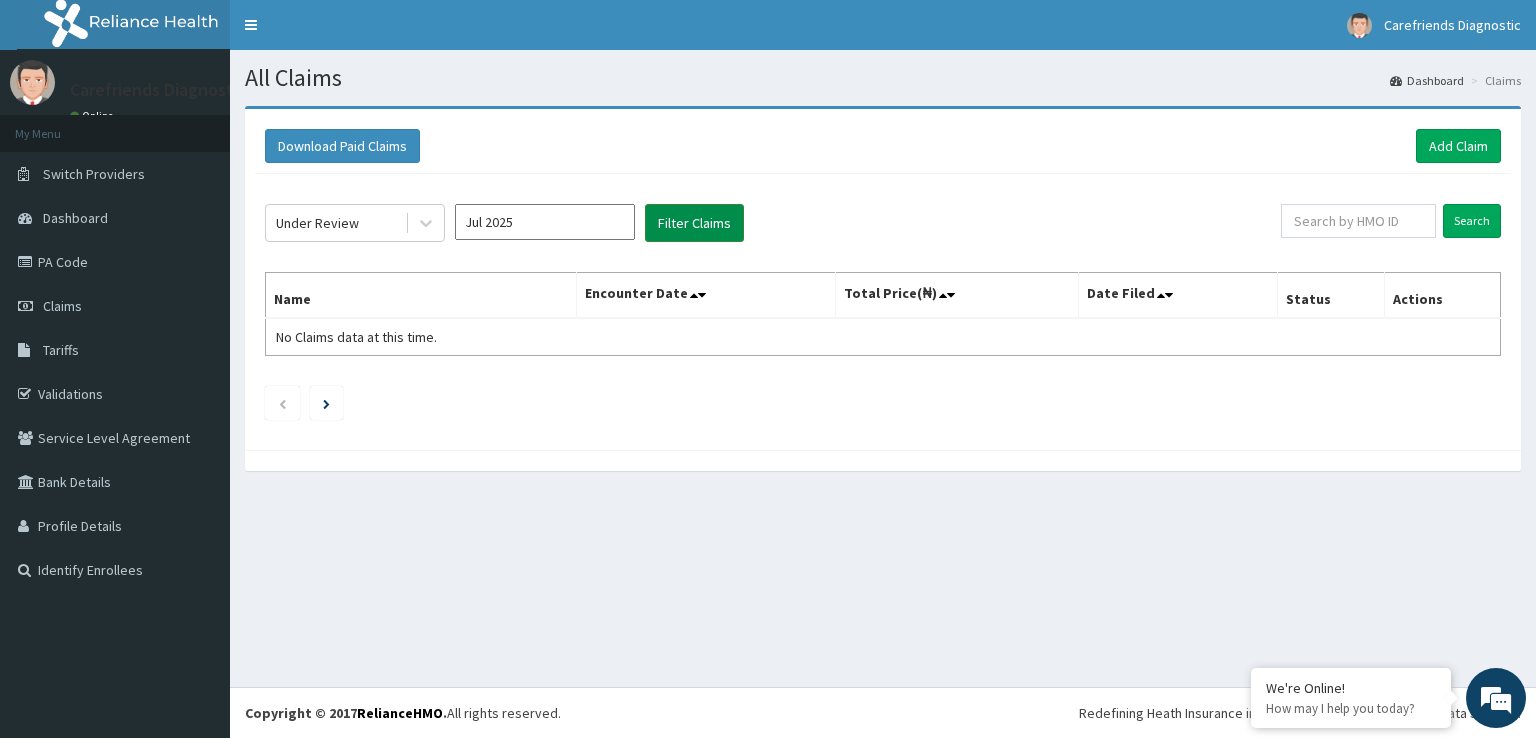 click on "Filter Claims" at bounding box center (694, 223) 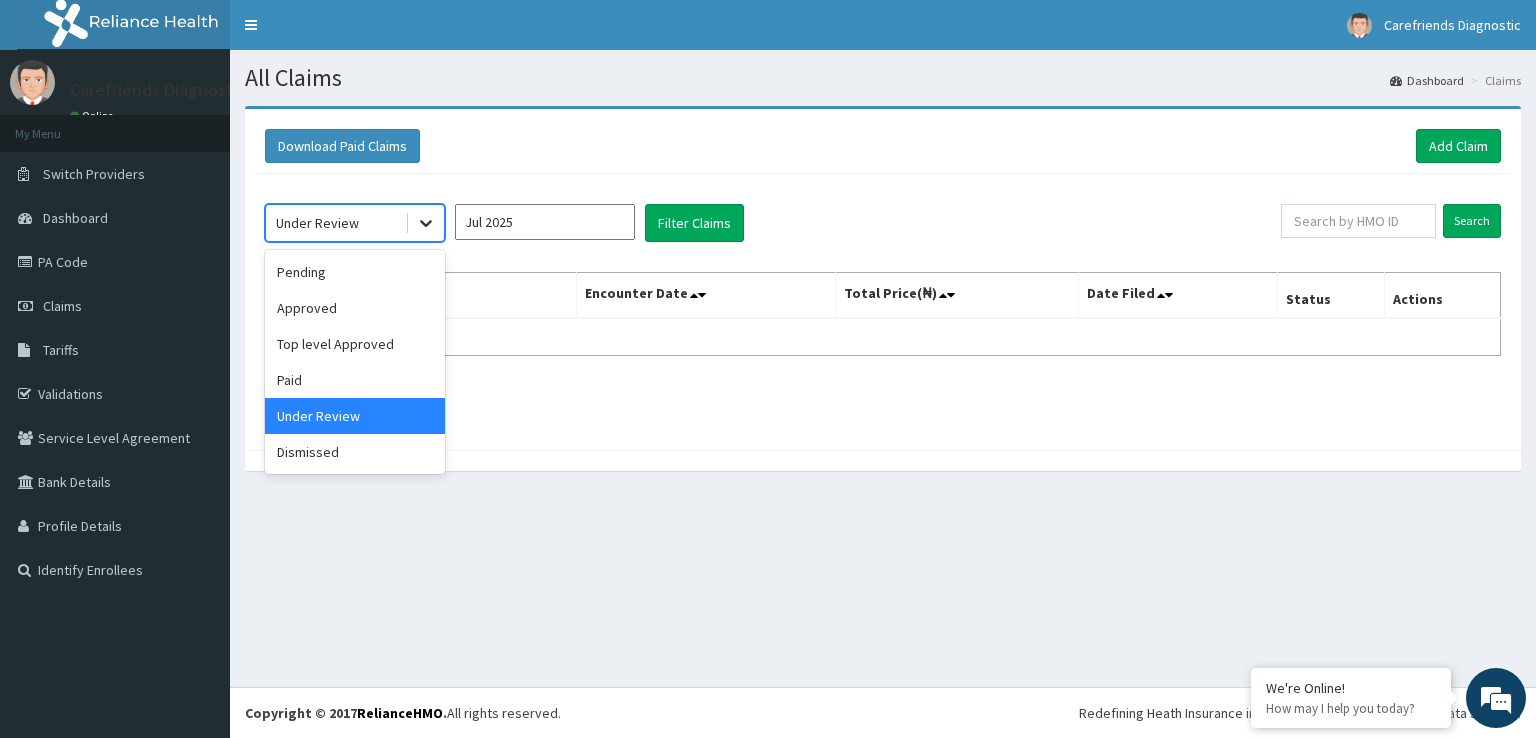 click 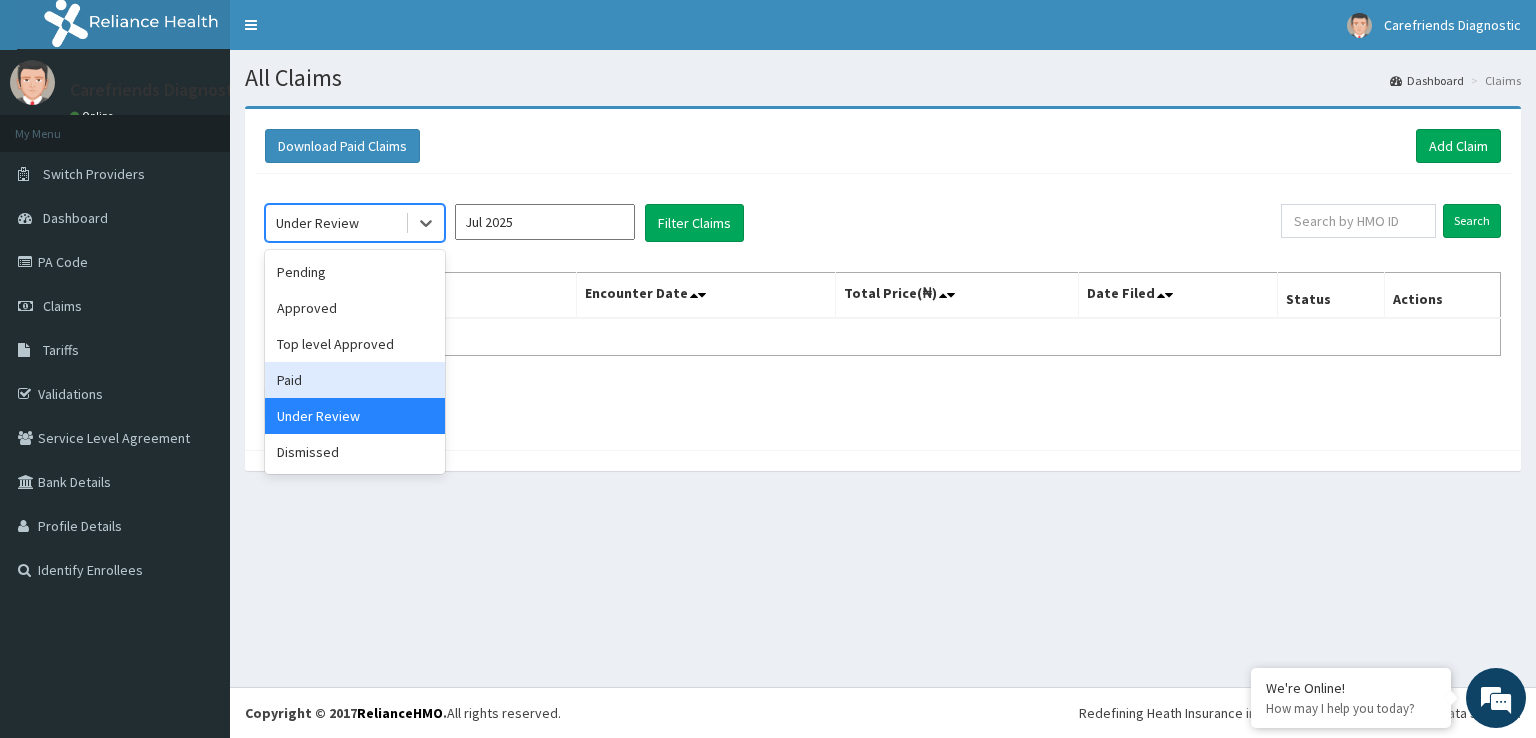 click on "Paid" at bounding box center [355, 380] 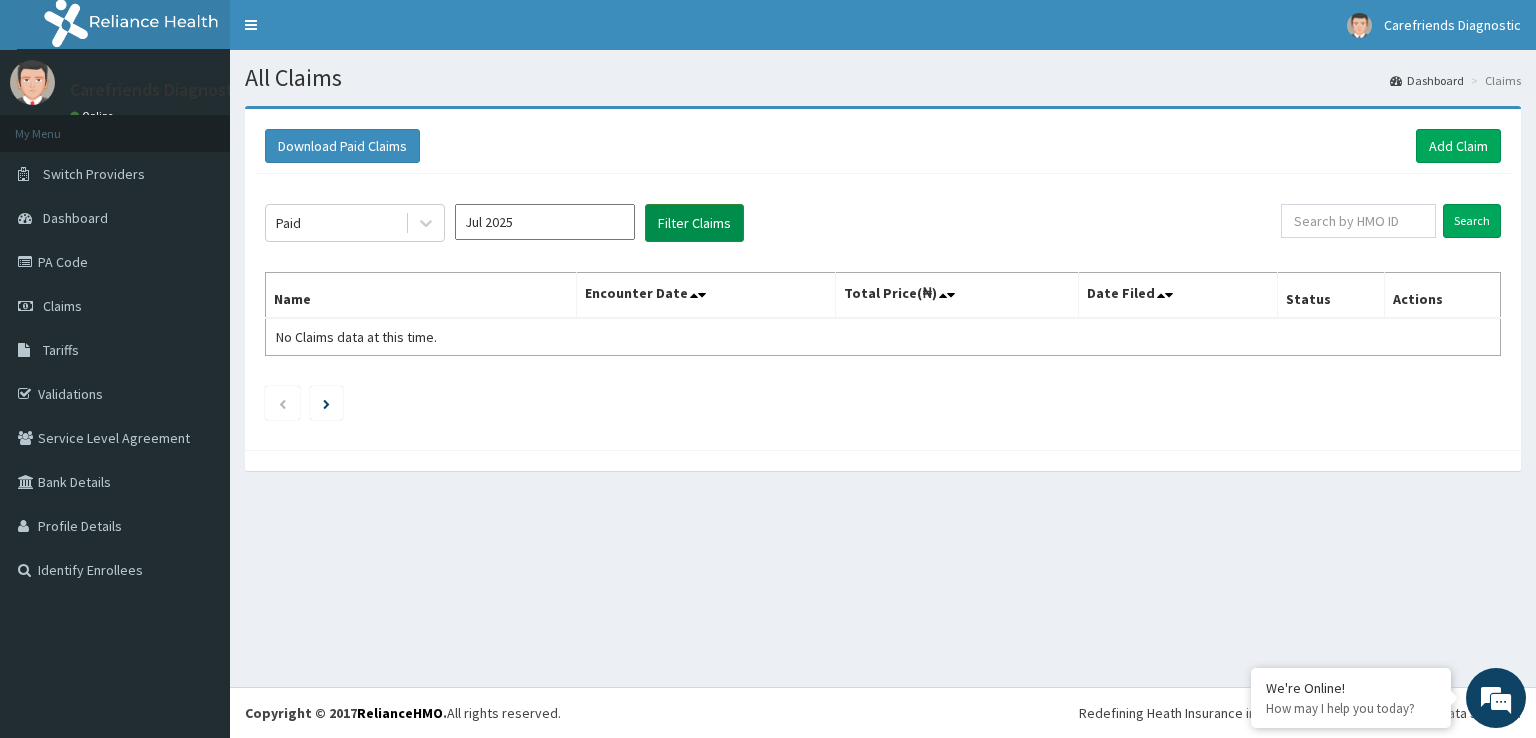click on "Filter Claims" at bounding box center [694, 223] 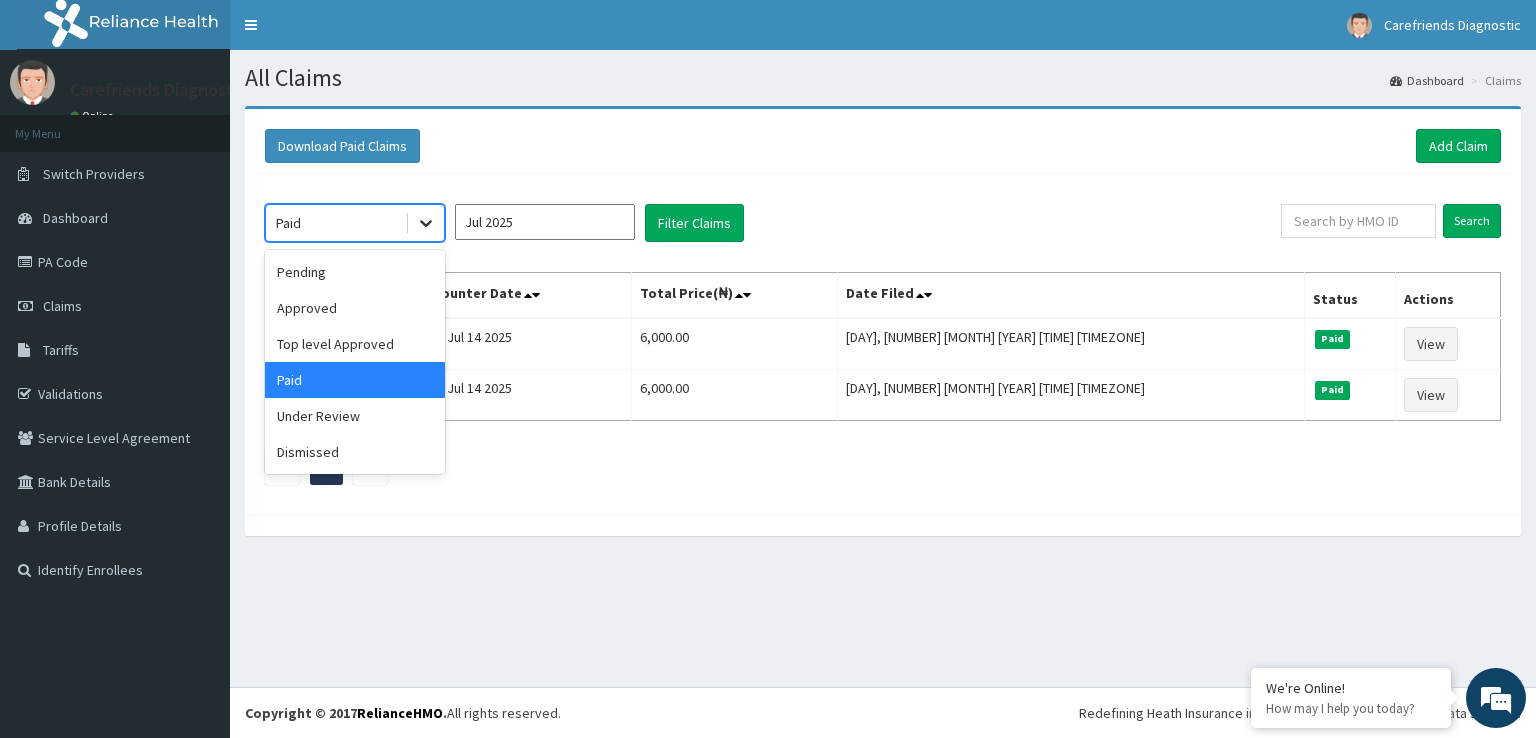 click 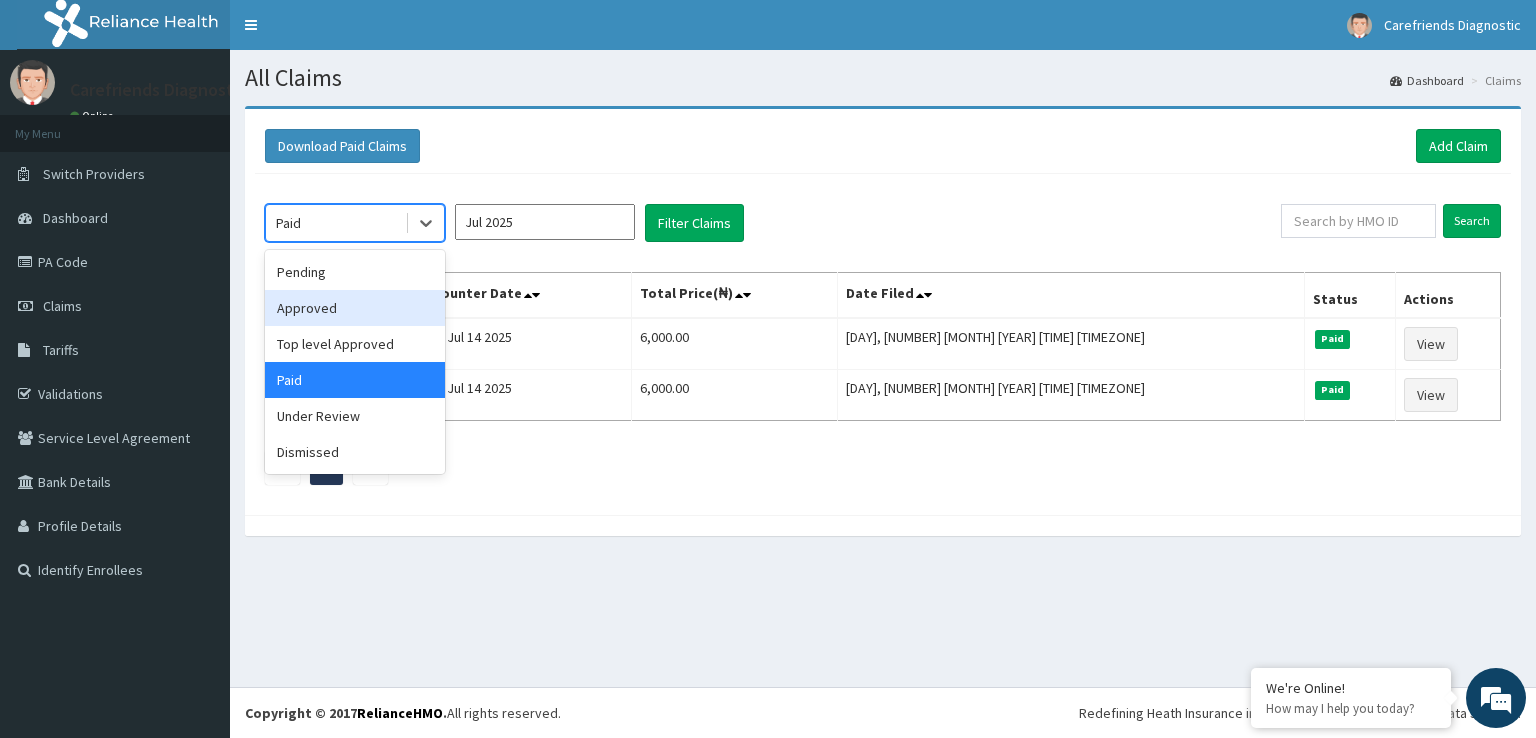 click on "Approved" at bounding box center (355, 308) 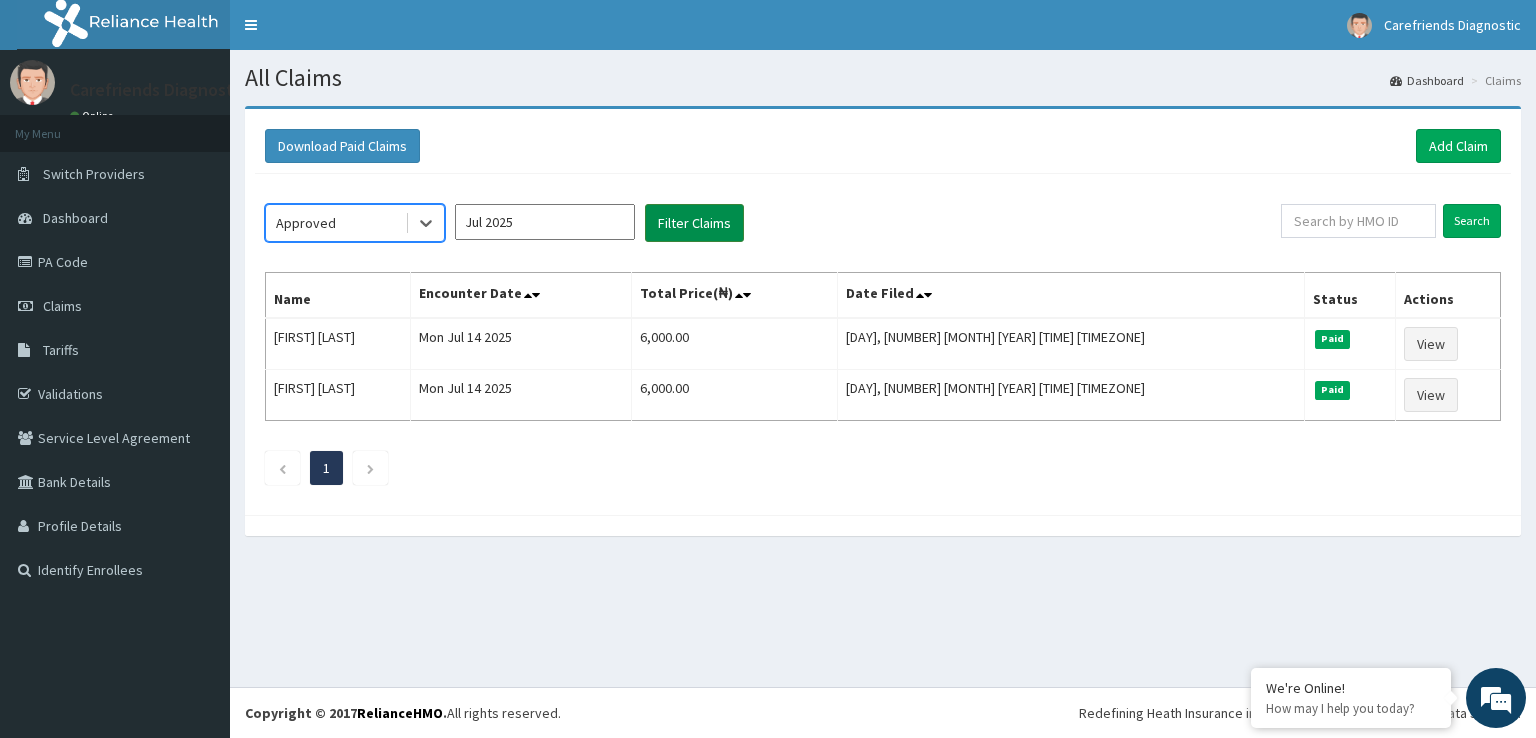 click on "Filter Claims" at bounding box center (694, 223) 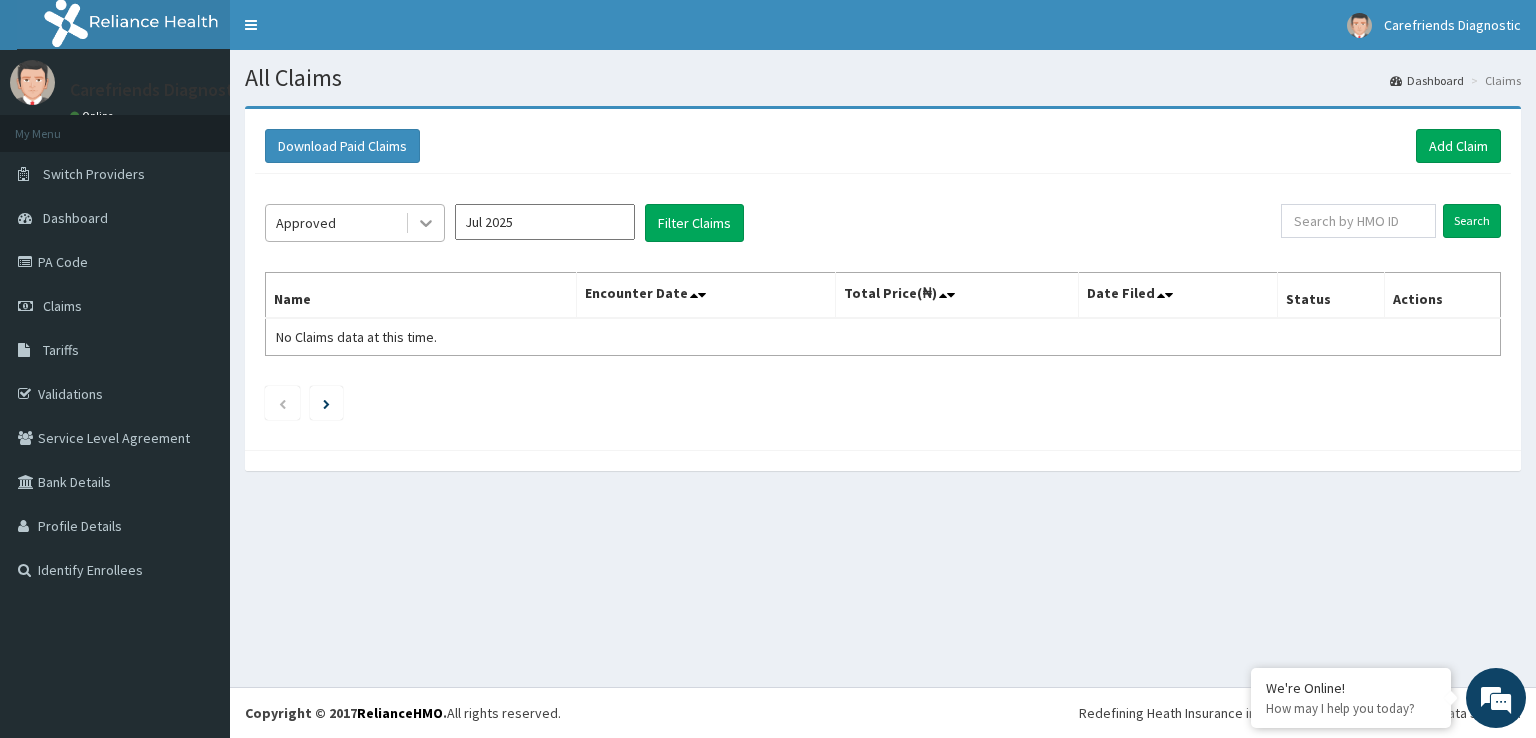 click 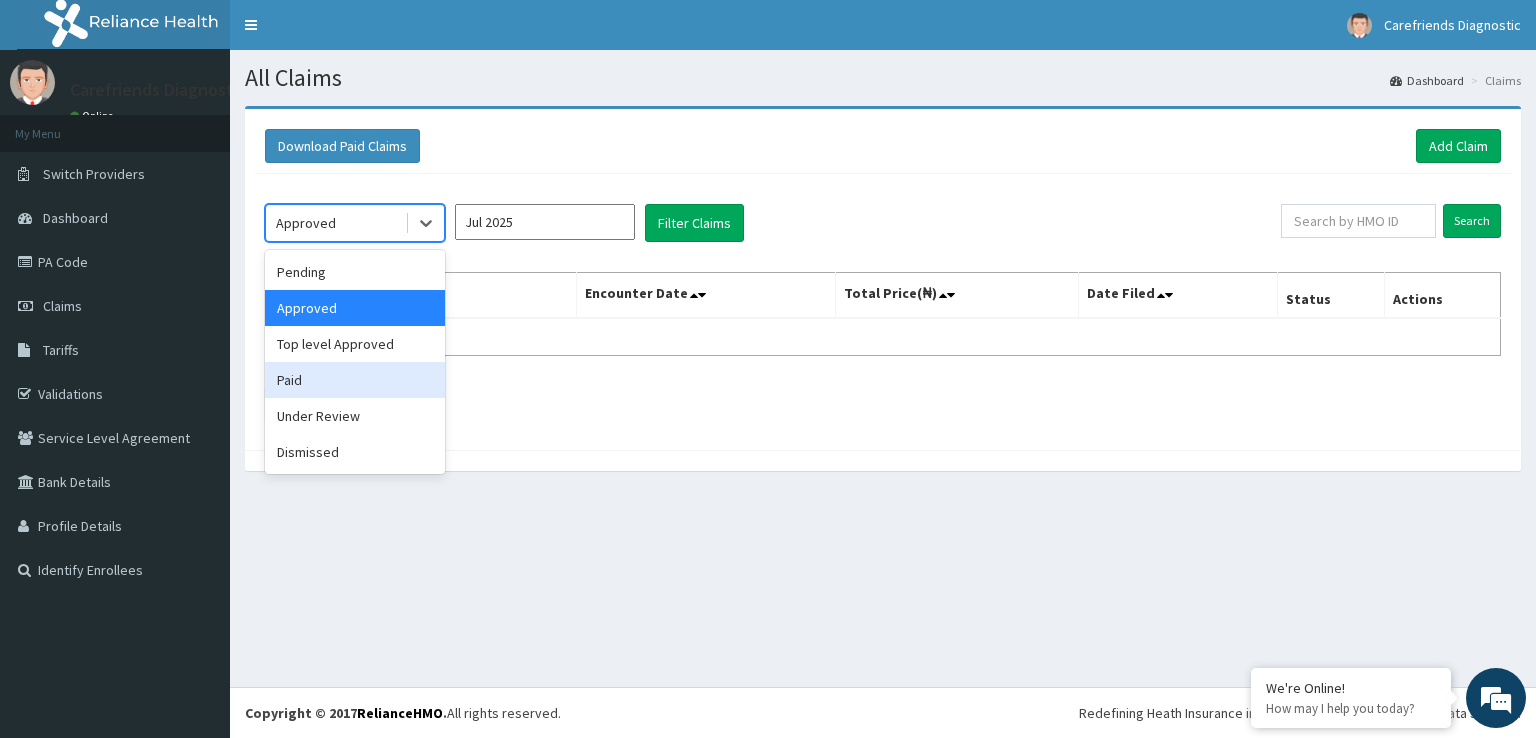 click on "Paid" at bounding box center (355, 380) 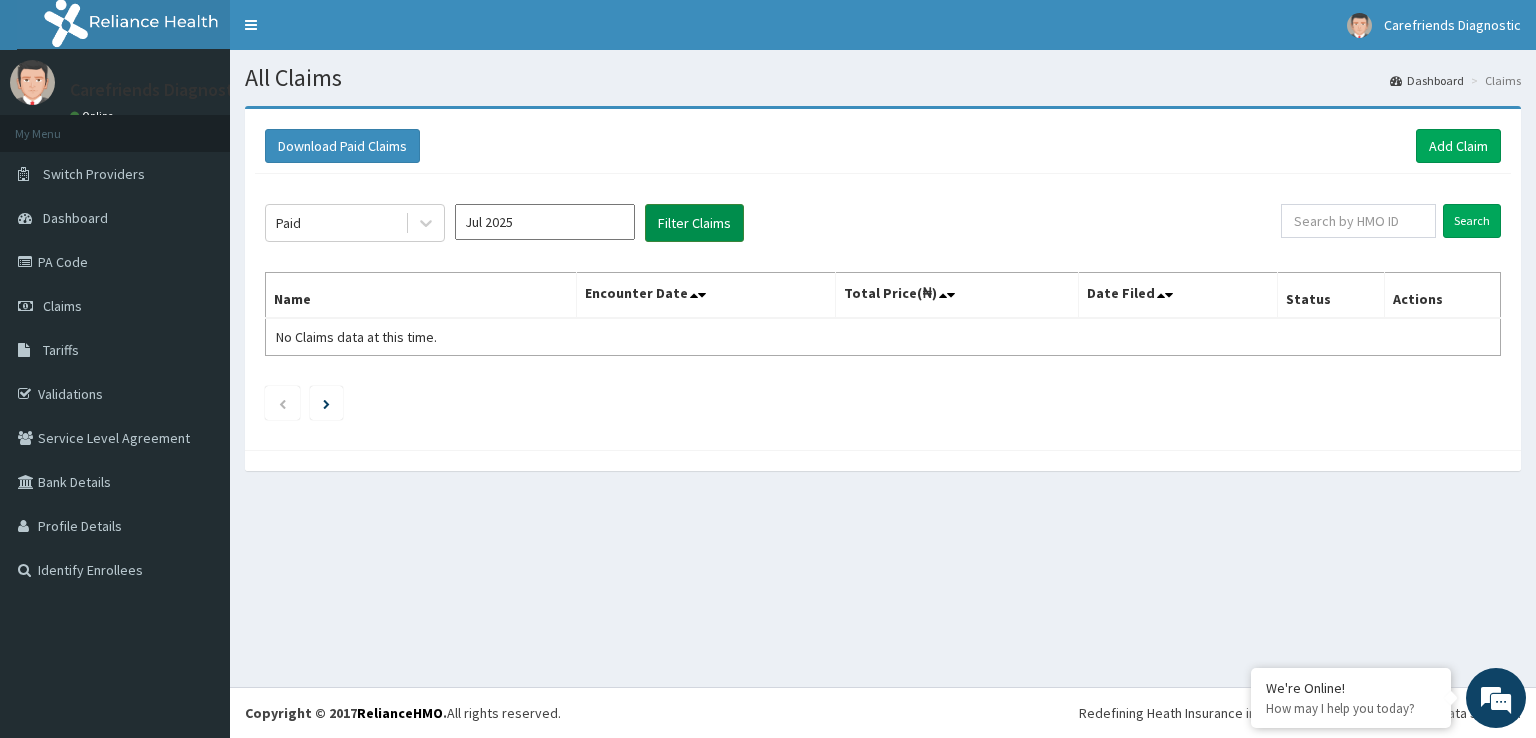 click on "Filter Claims" at bounding box center (694, 223) 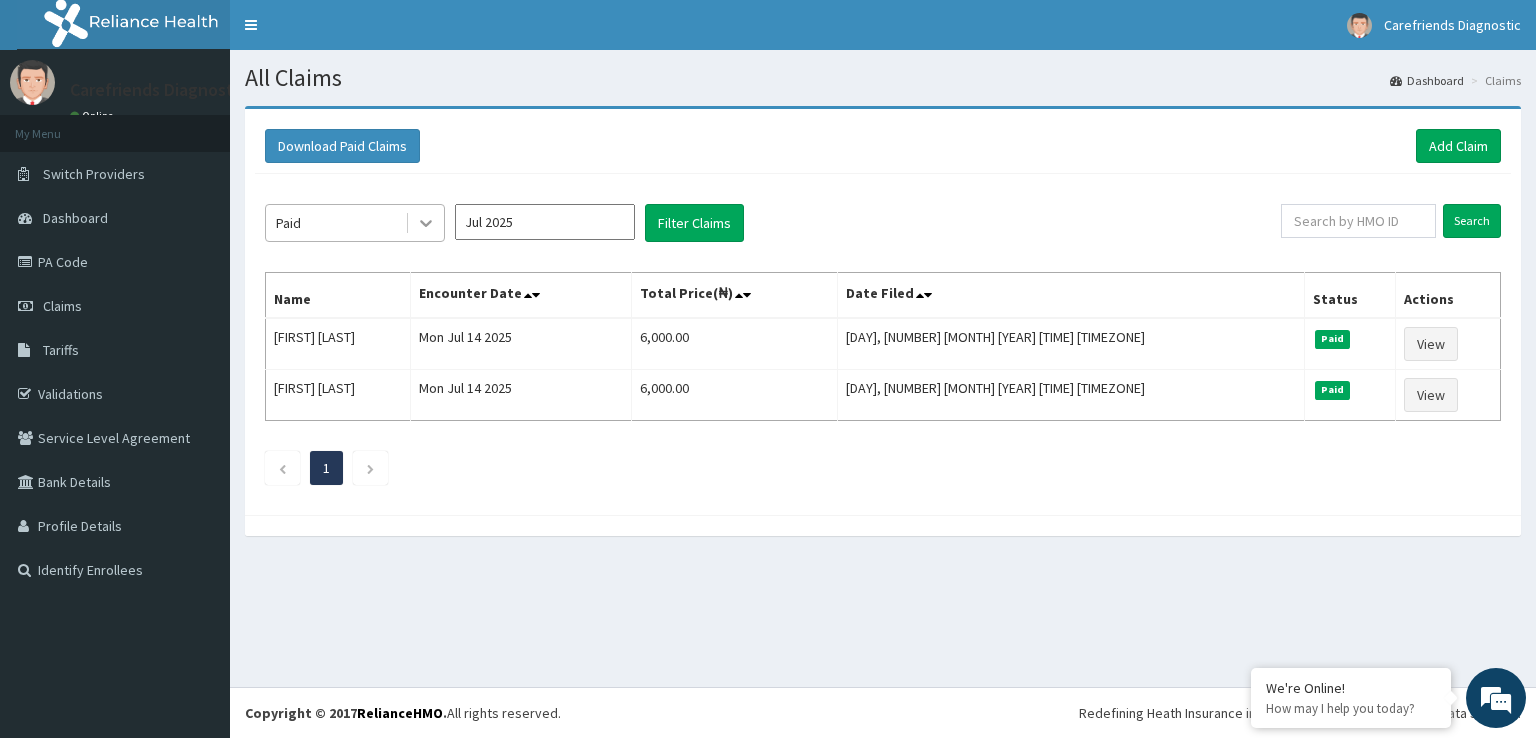 click 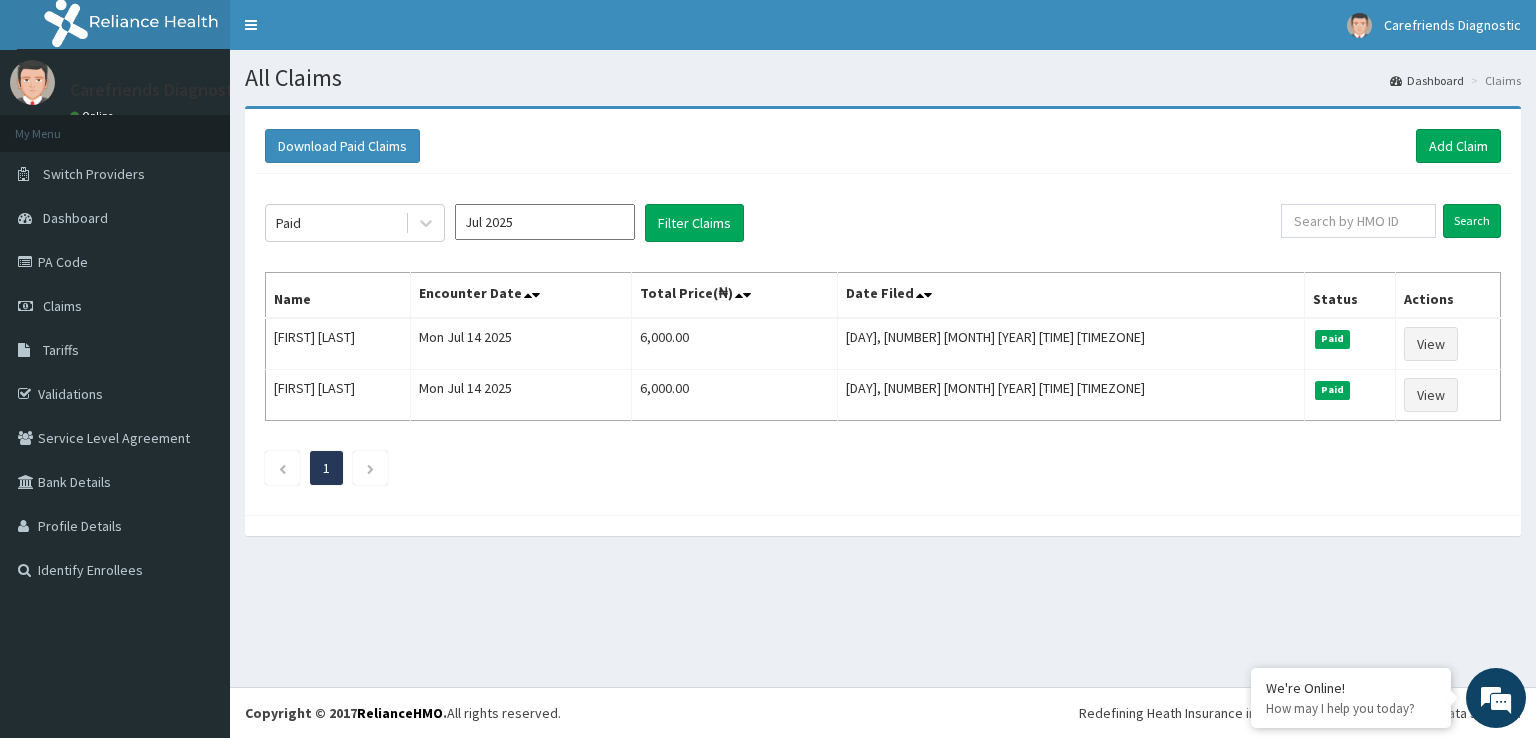 click on "Paid Jul 2025 Filter Claims Search Name Encounter Date Total Price(₦) Date Filed Status Actions Comfort Emanuel (tlo/10007/b) Mon Jul 14 2025 6,000.00 Mon, 14 Jul 2025 14:04:21 GMT Paid View Suliyat Afolabi (nfo/10001/b) Mon Jul 14 2025 6,000.00 Mon, 14 Jul 2025 10:00:41 GMT Paid View 1" 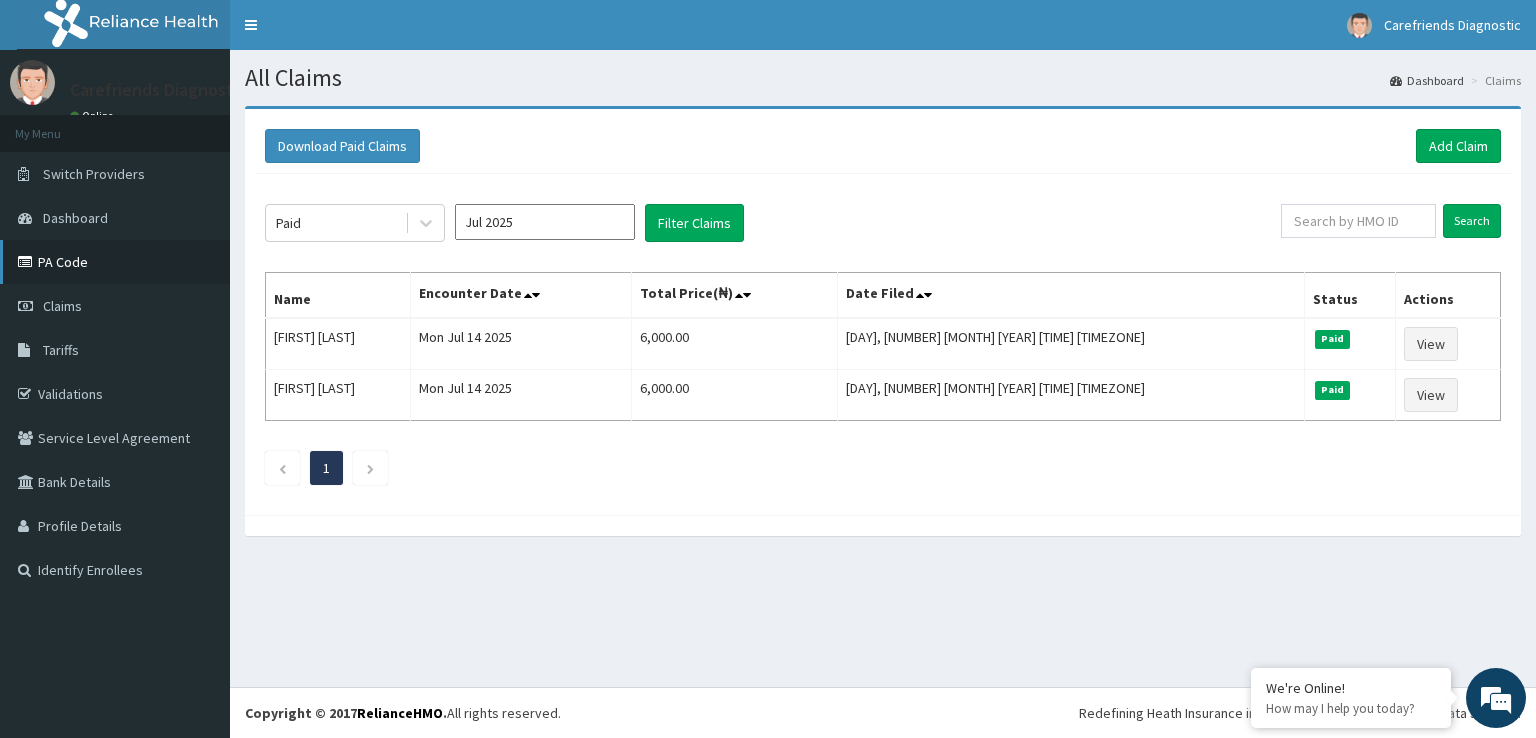 drag, startPoint x: 123, startPoint y: 263, endPoint x: 153, endPoint y: 252, distance: 31.95309 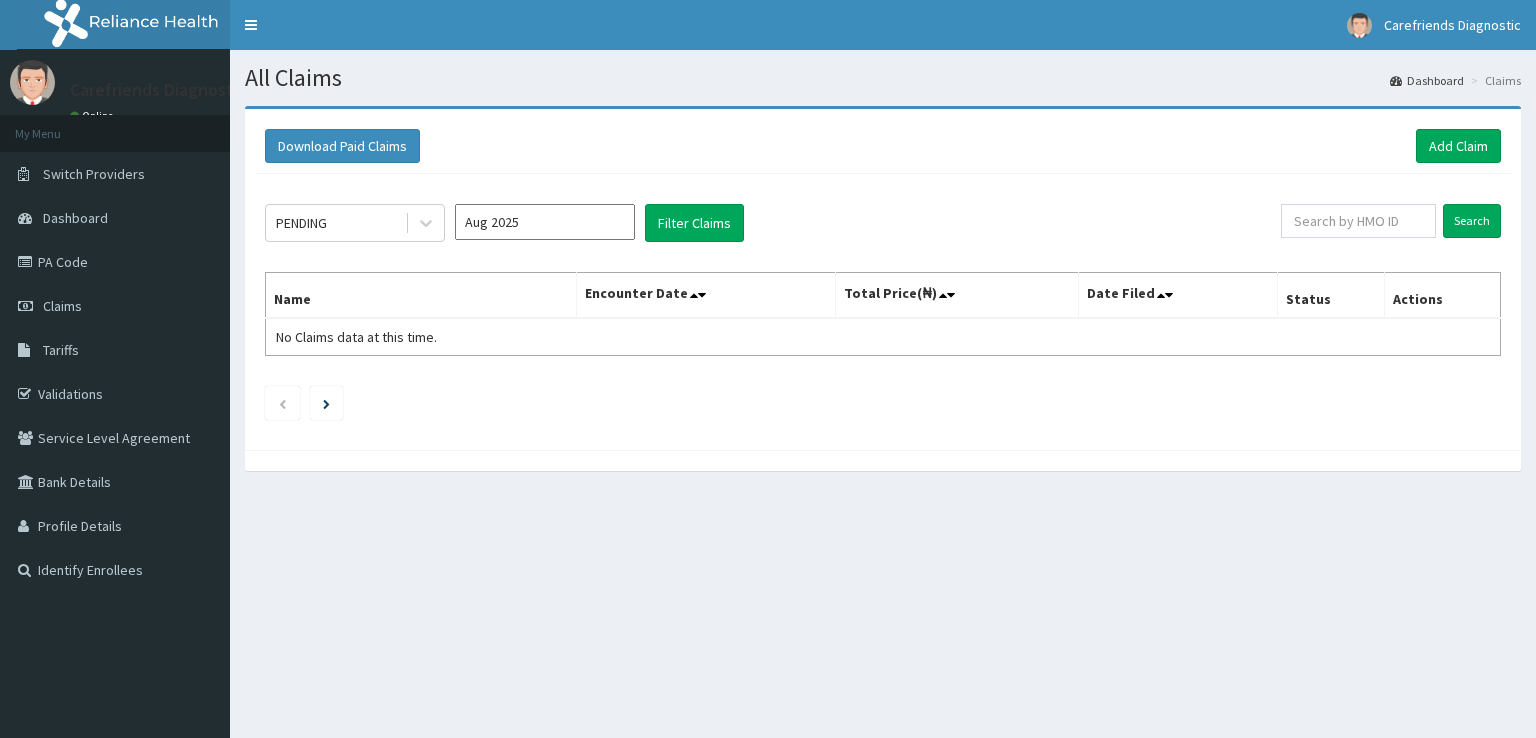 scroll, scrollTop: 0, scrollLeft: 0, axis: both 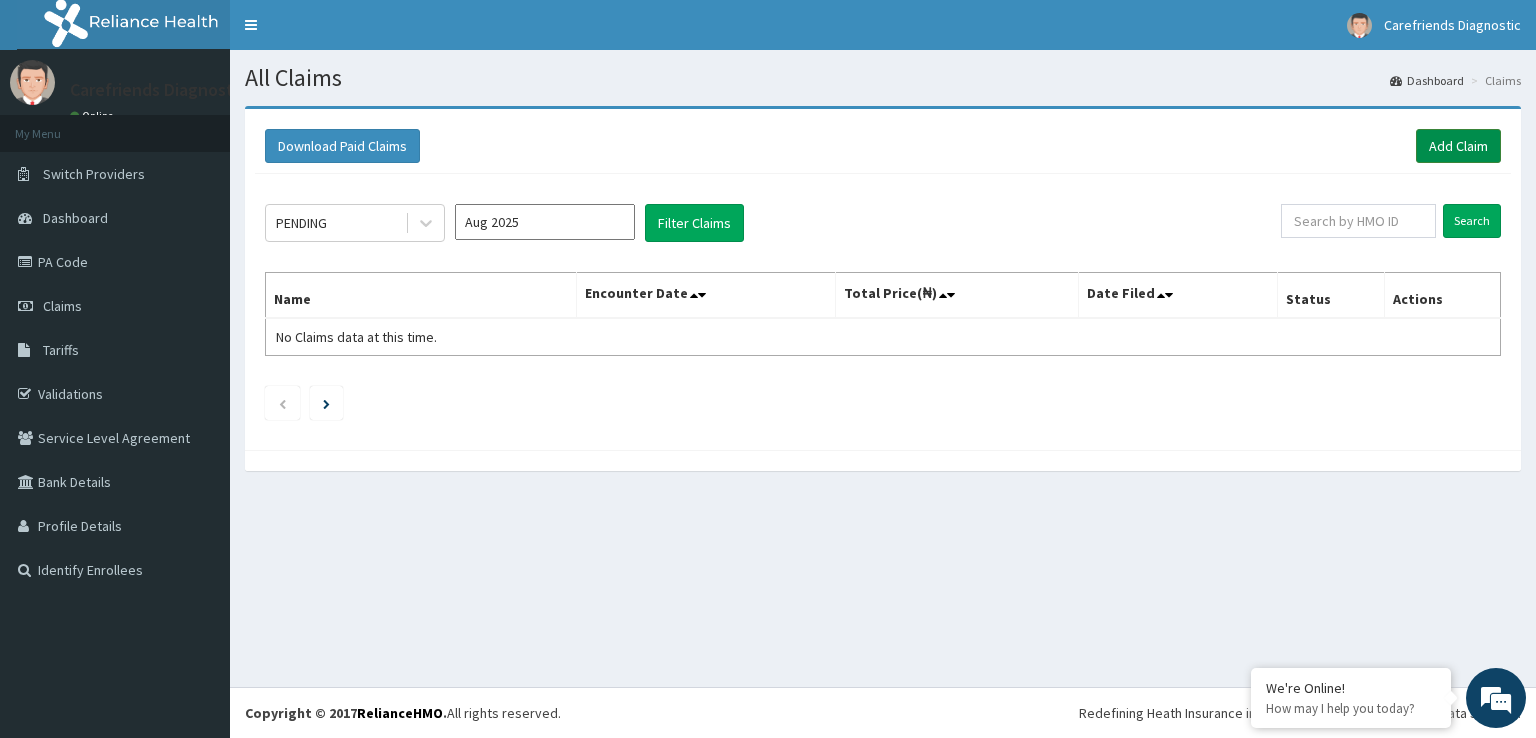 click on "Add Claim" at bounding box center [1458, 146] 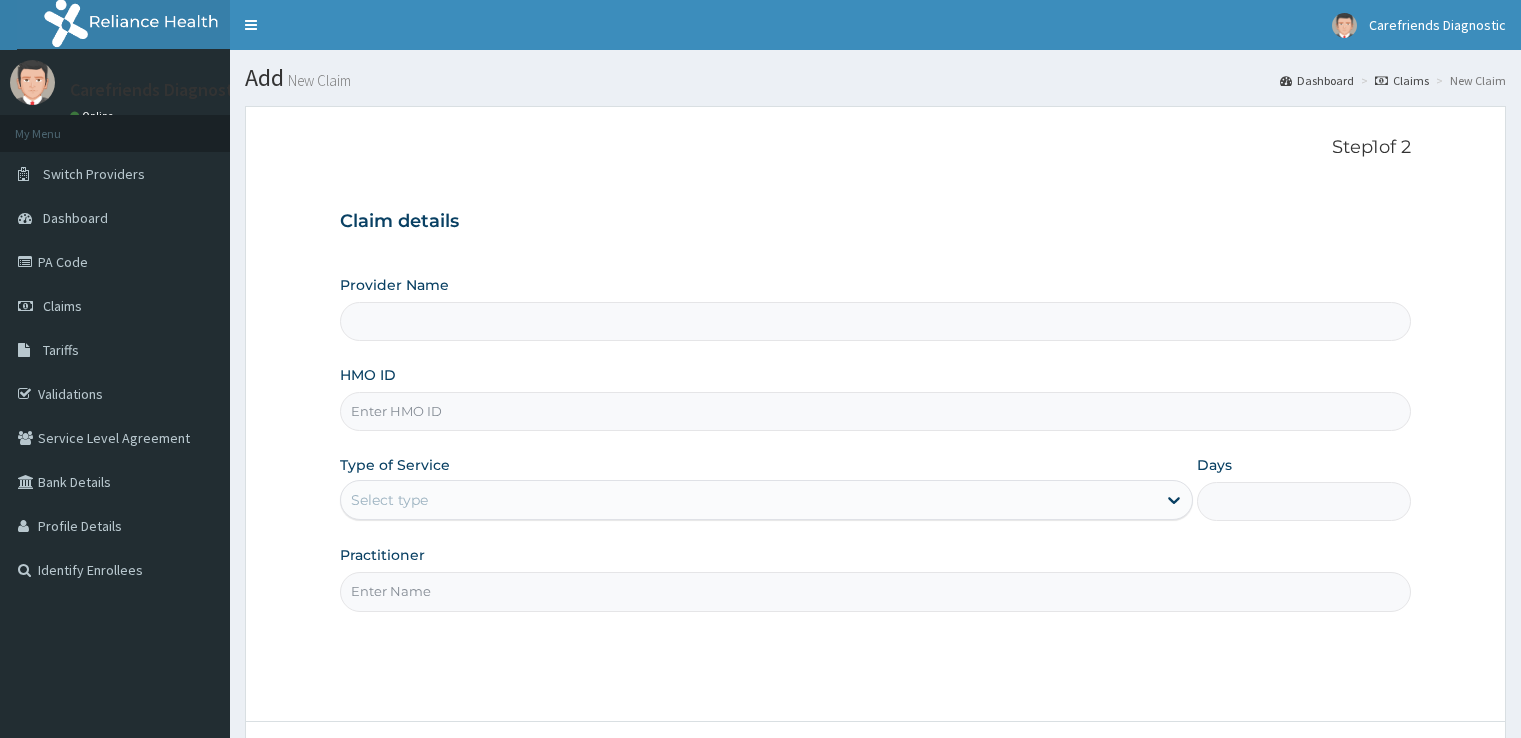 scroll, scrollTop: 0, scrollLeft: 0, axis: both 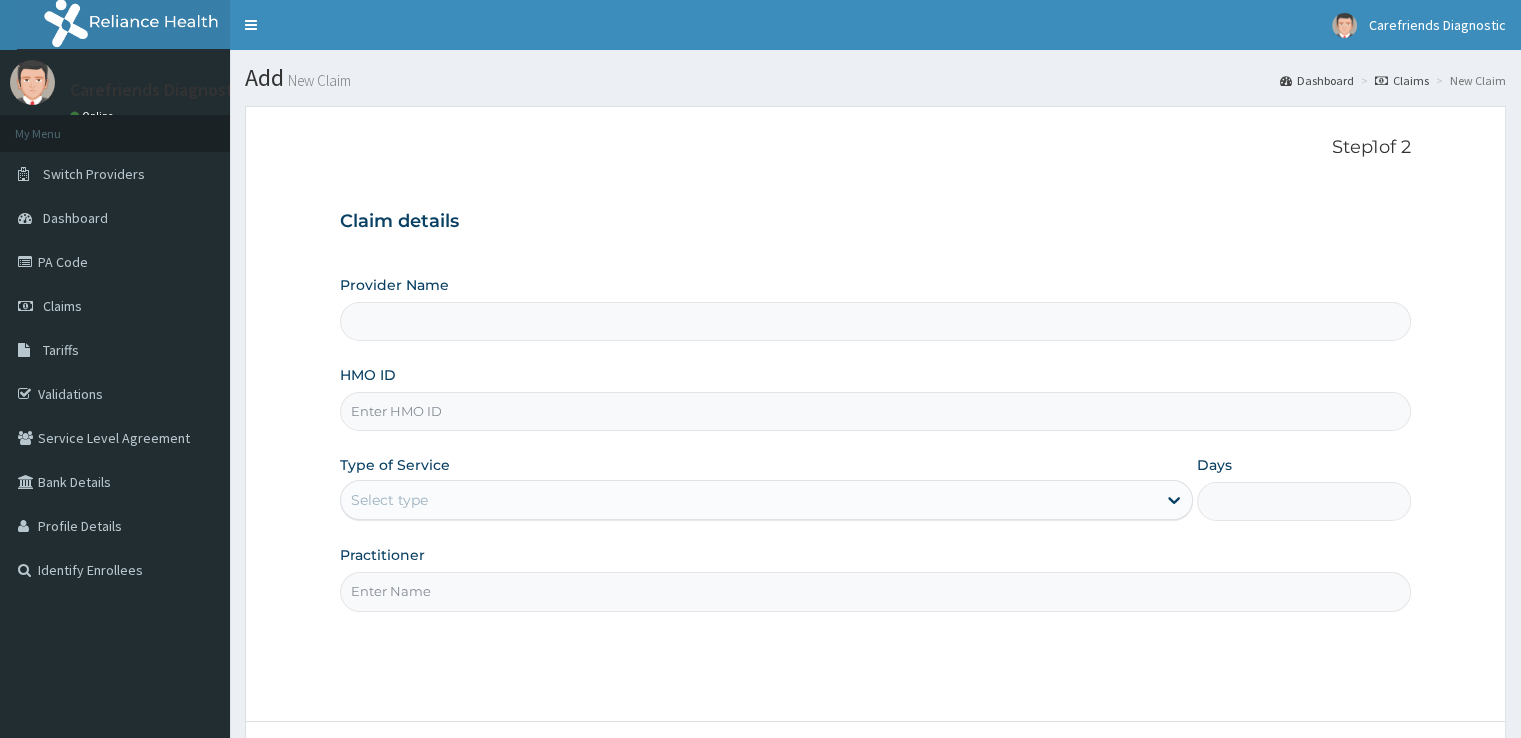type on "Carefriends diagnostics" 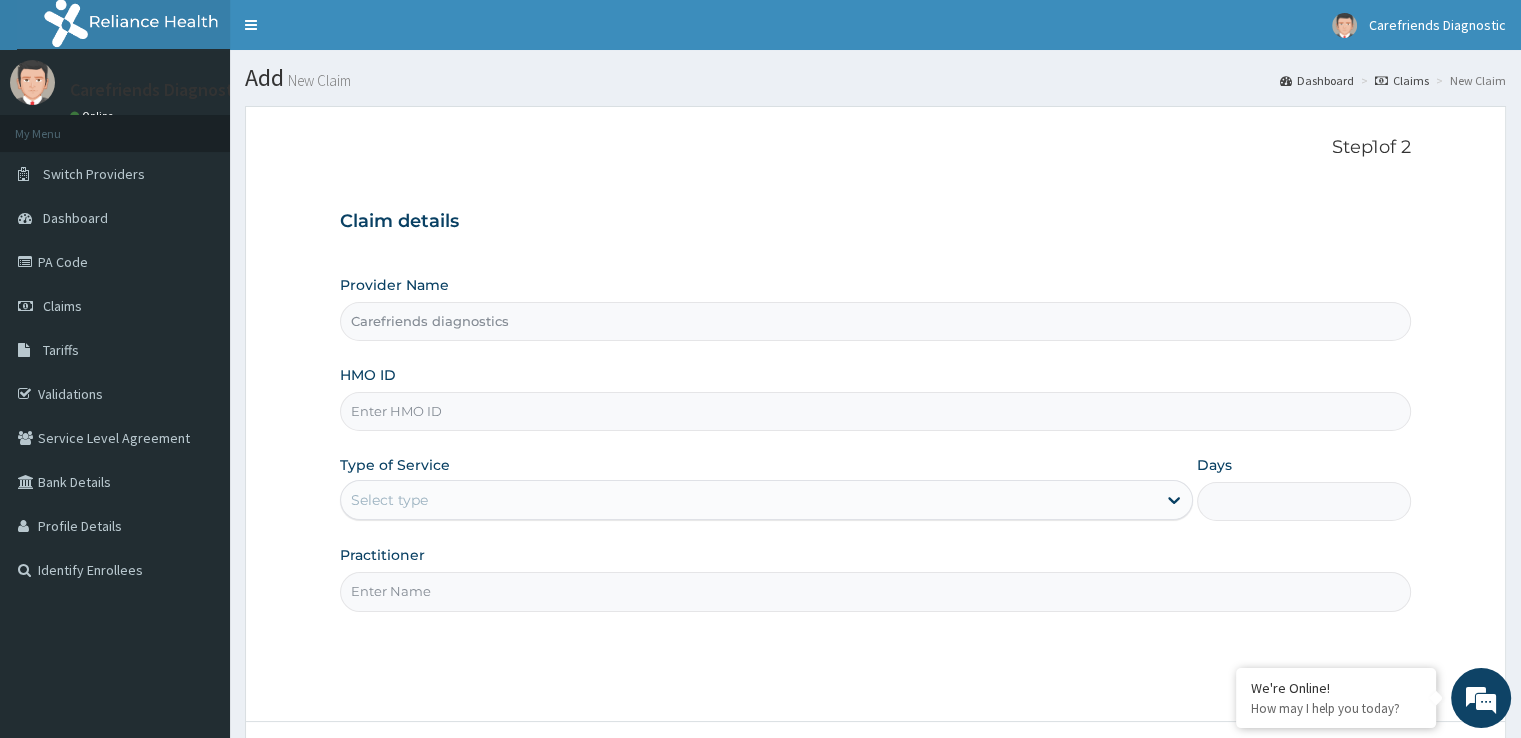click on "HMO ID" at bounding box center (875, 411) 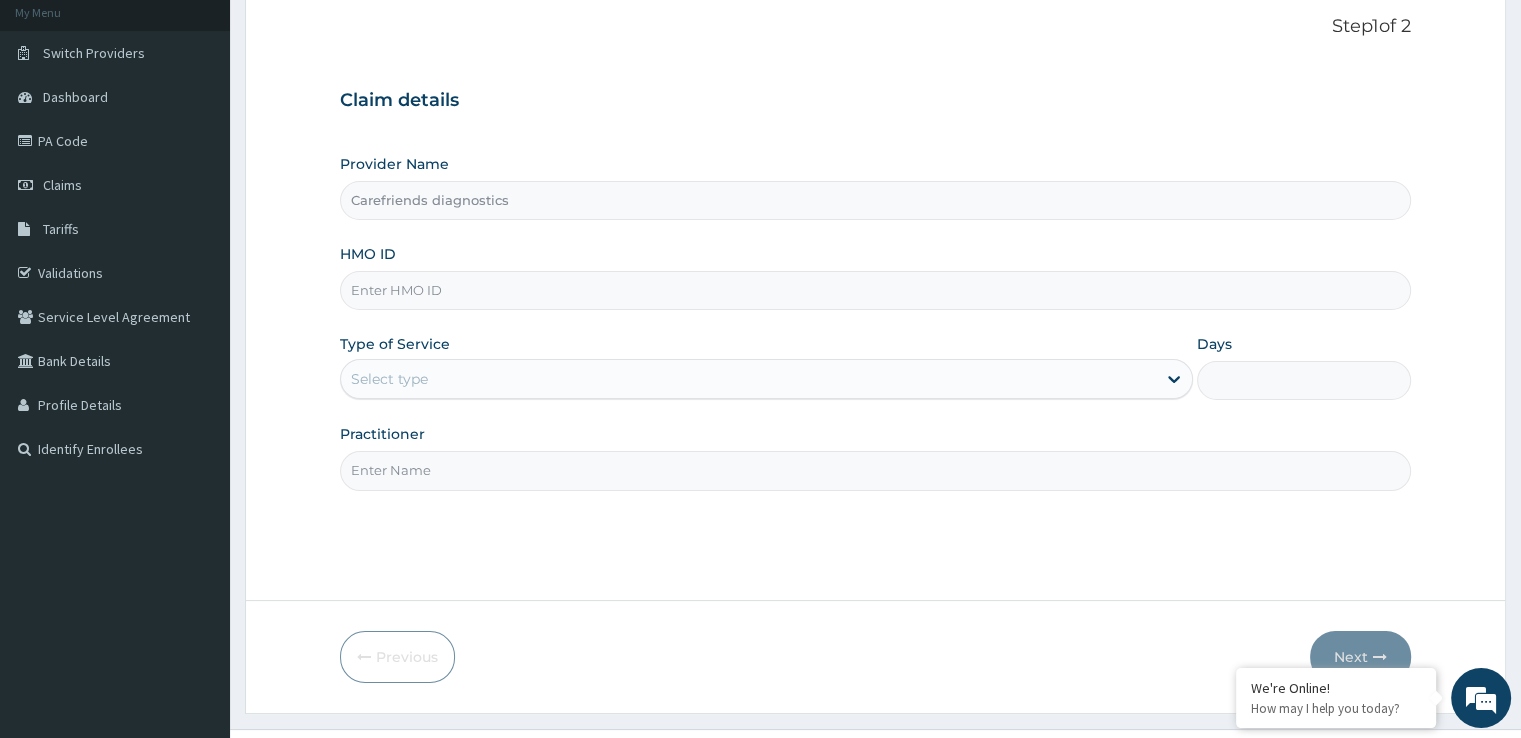 scroll, scrollTop: 162, scrollLeft: 0, axis: vertical 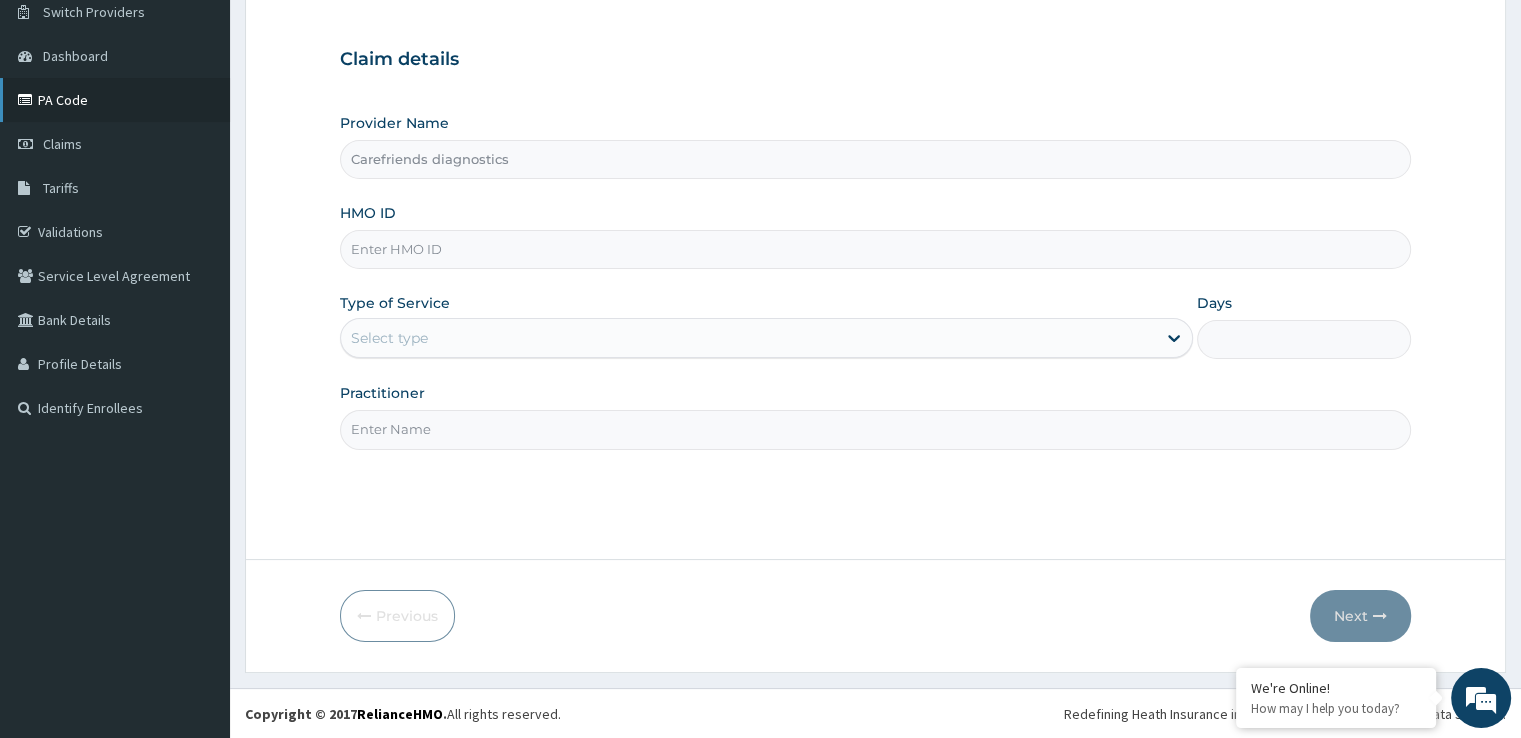 click on "PA Code" at bounding box center [115, 100] 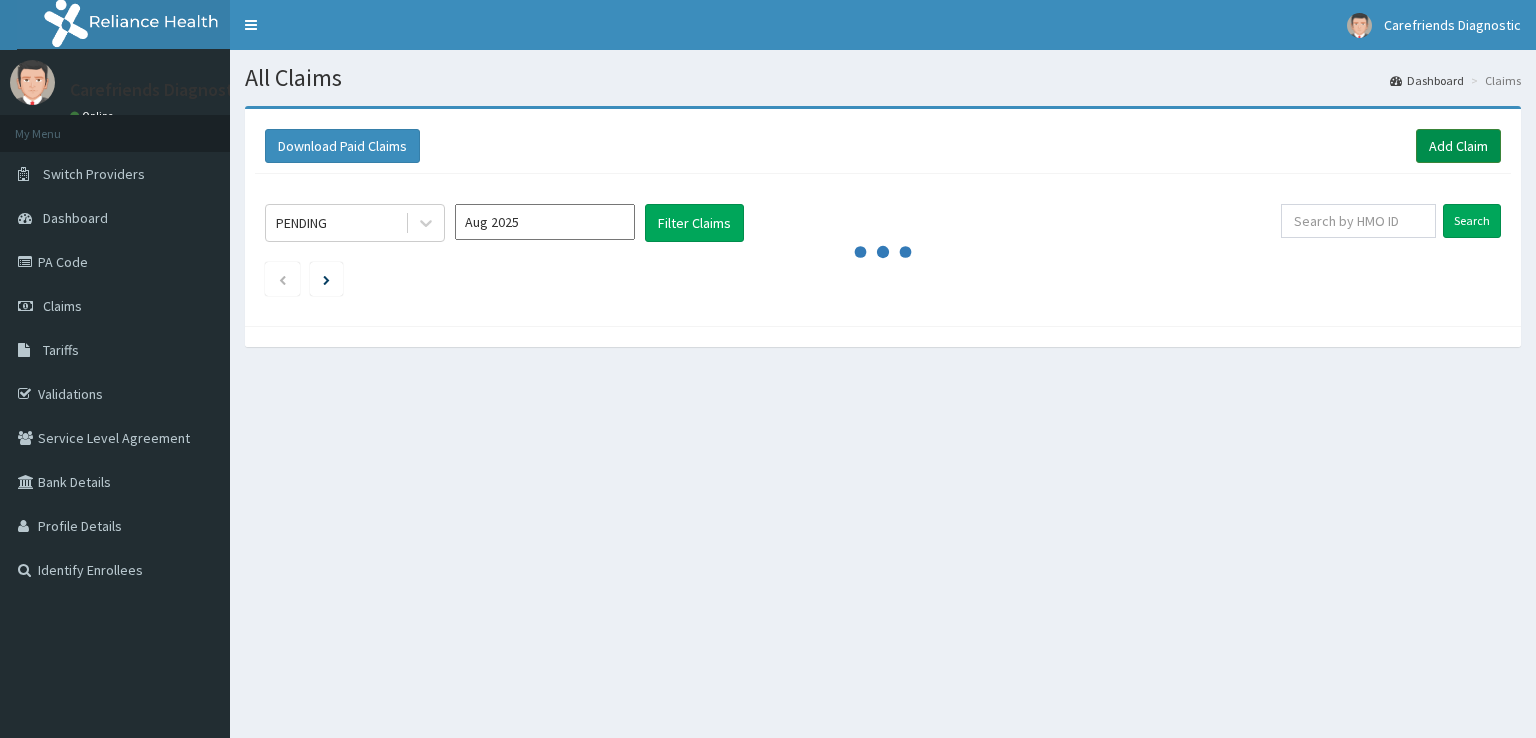 scroll, scrollTop: 0, scrollLeft: 0, axis: both 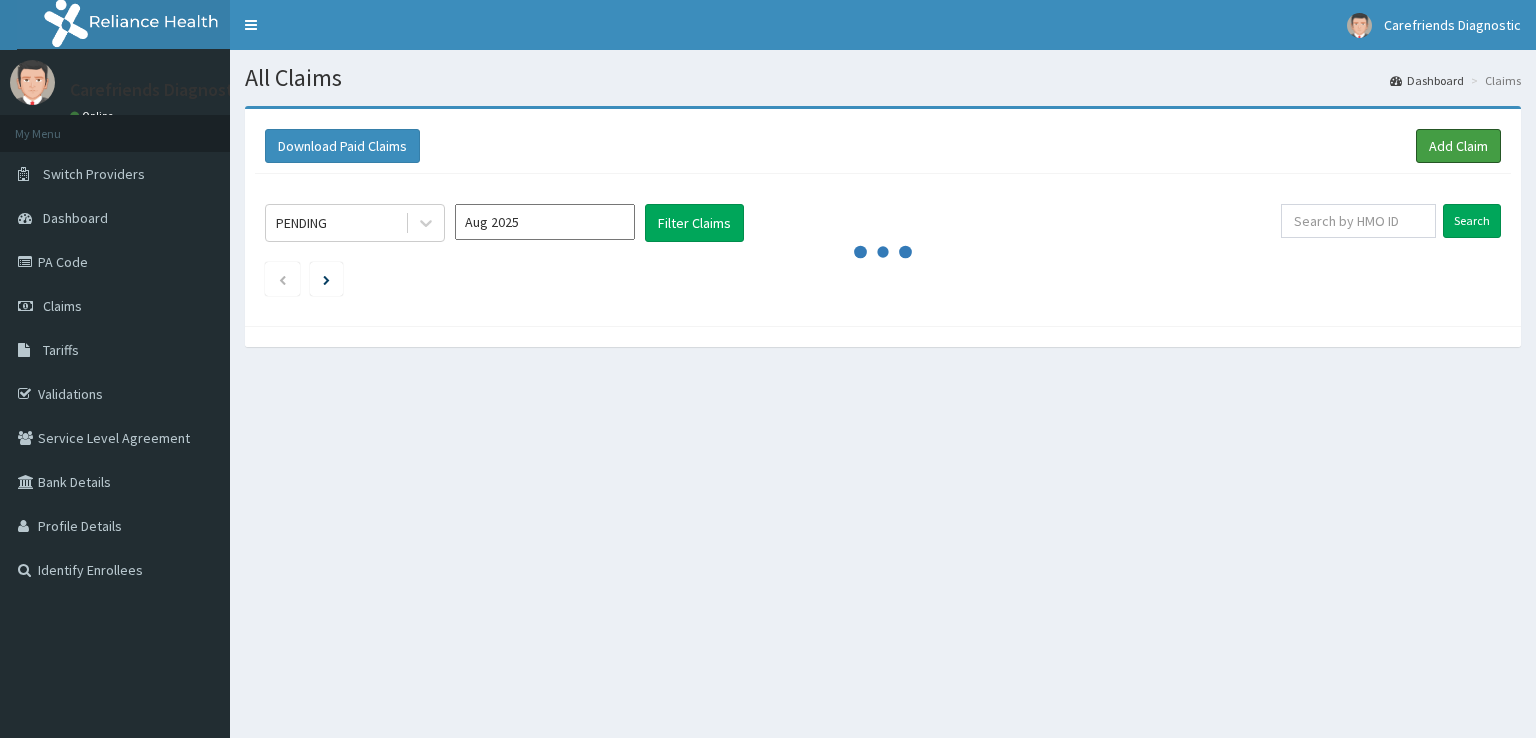 click on "Add Claim" at bounding box center [1458, 146] 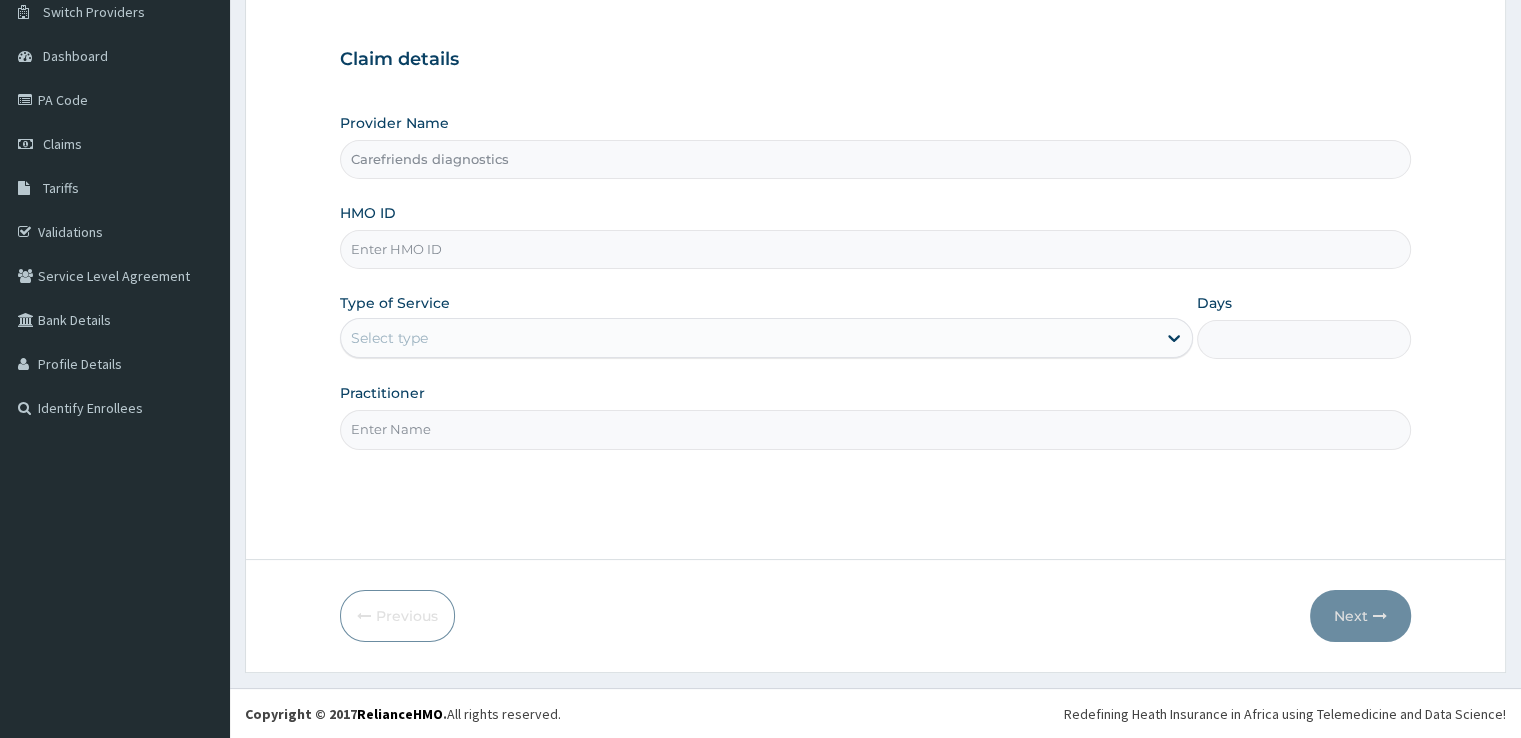 scroll, scrollTop: 162, scrollLeft: 0, axis: vertical 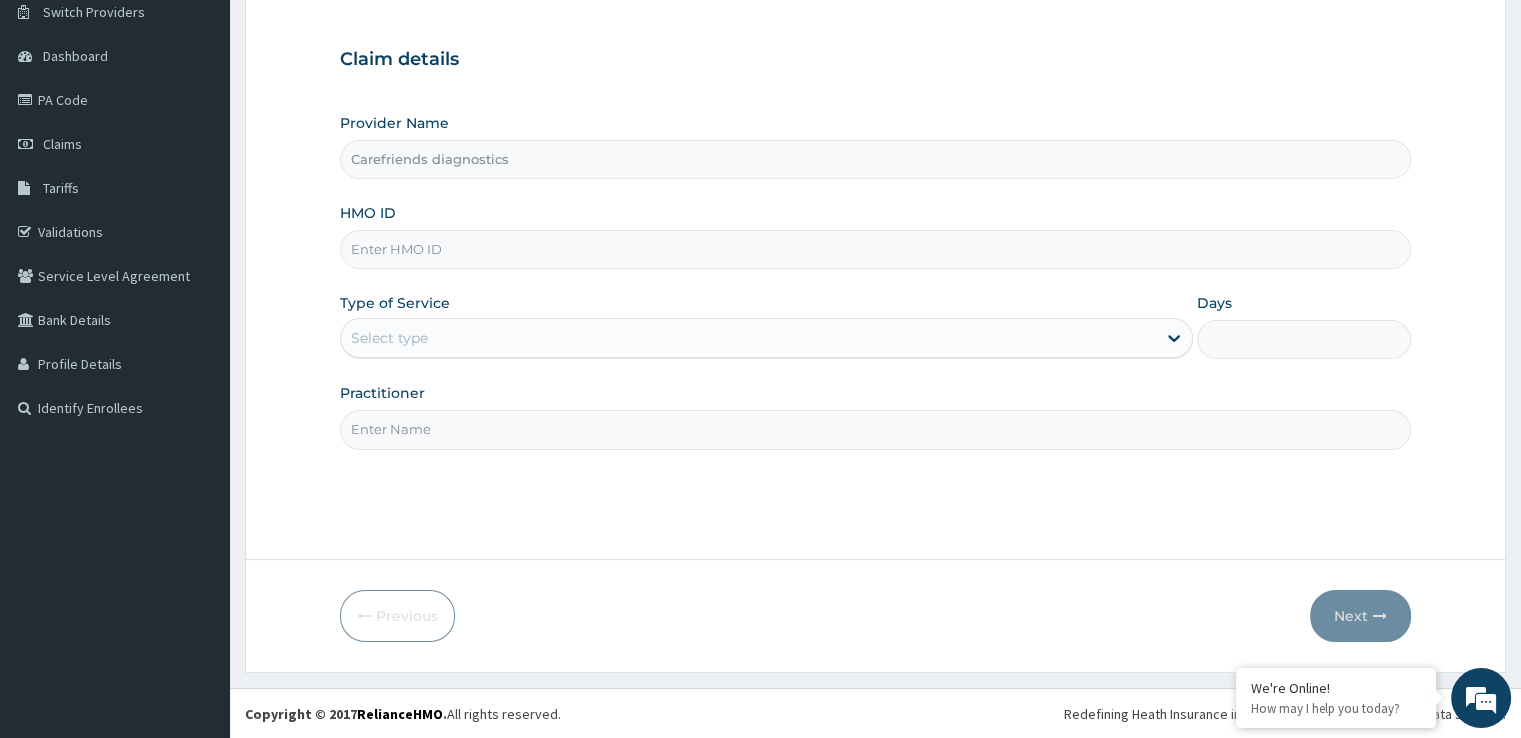 click on "HMO ID" at bounding box center (875, 249) 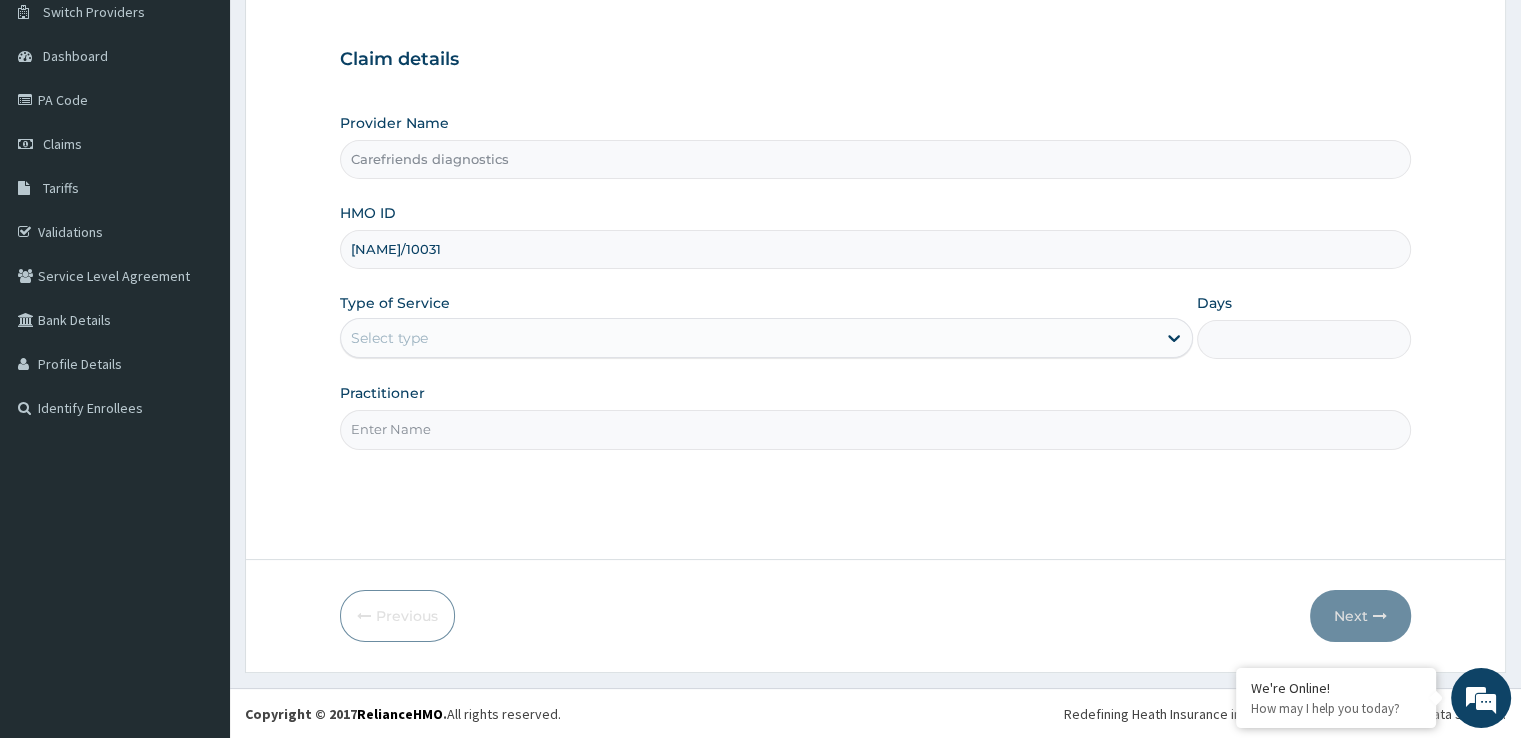 scroll, scrollTop: 0, scrollLeft: 0, axis: both 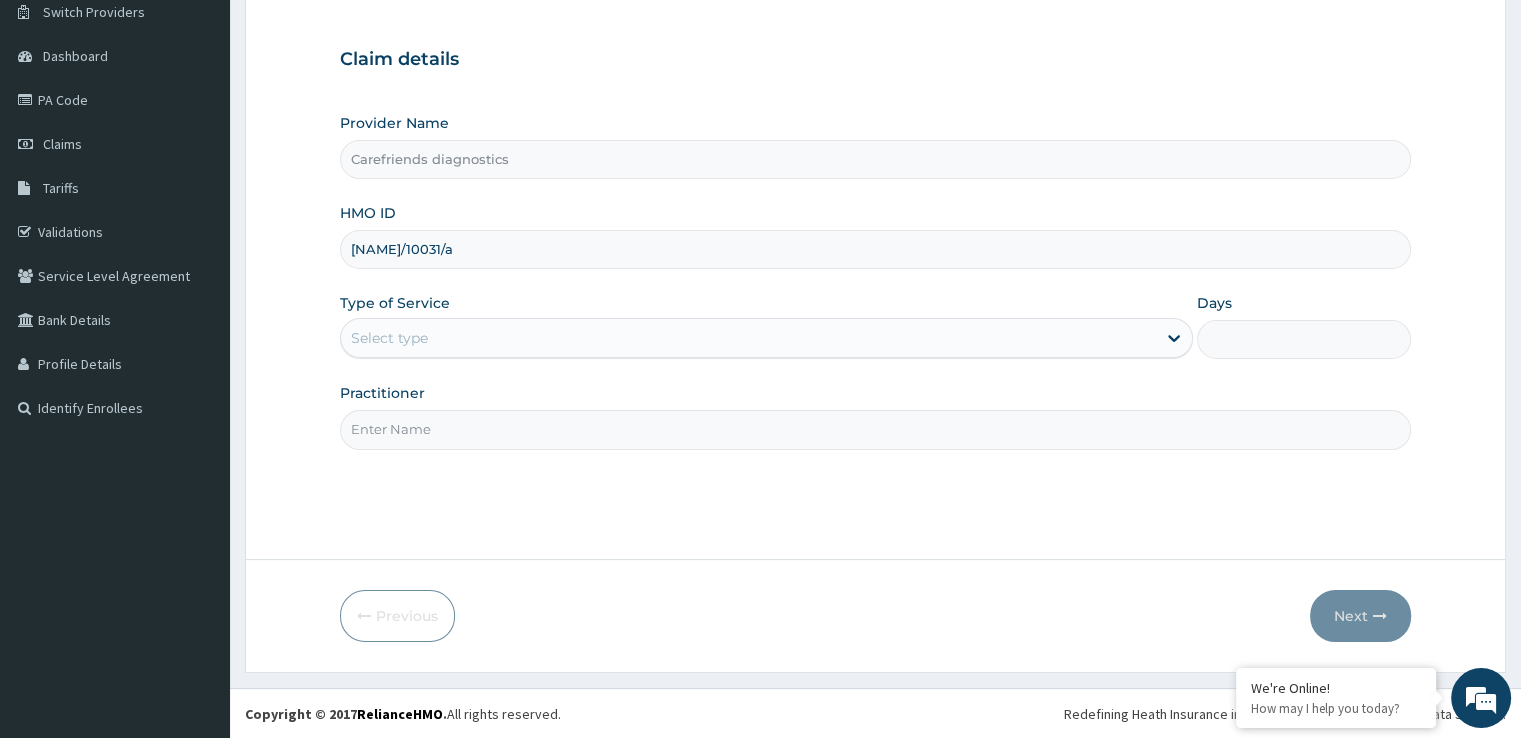 type on "sfh/10031/a" 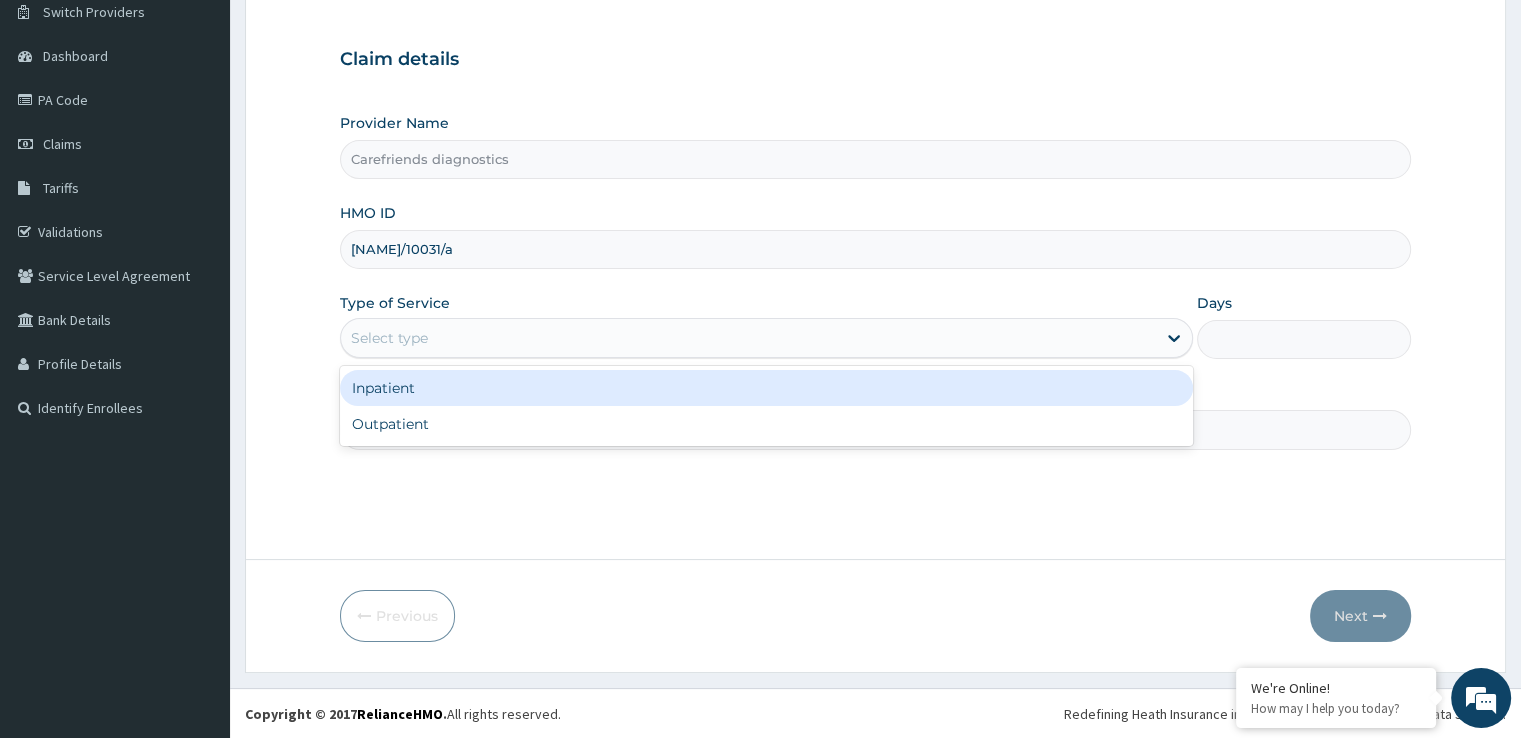 click on "Select type" at bounding box center (748, 338) 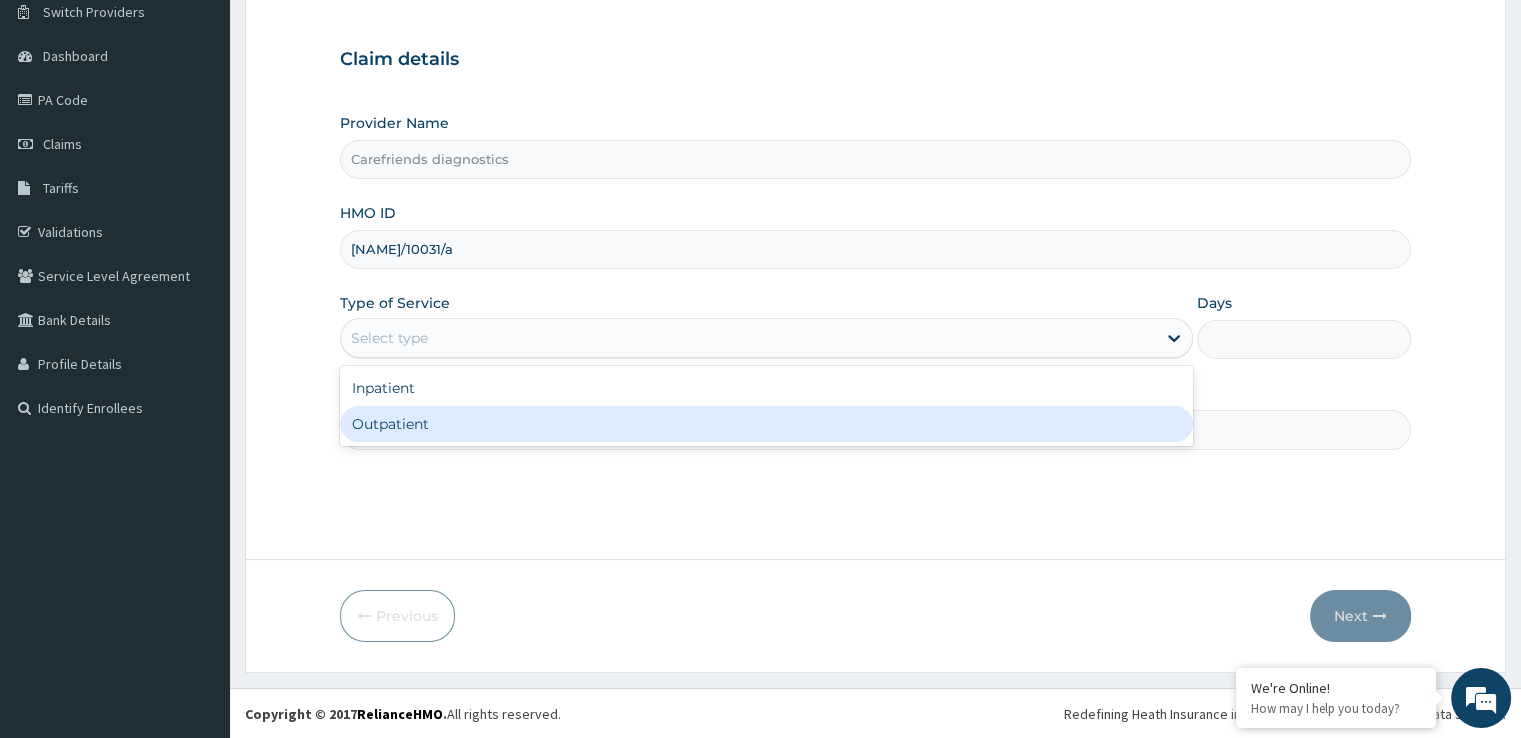 click on "Outpatient" at bounding box center [766, 424] 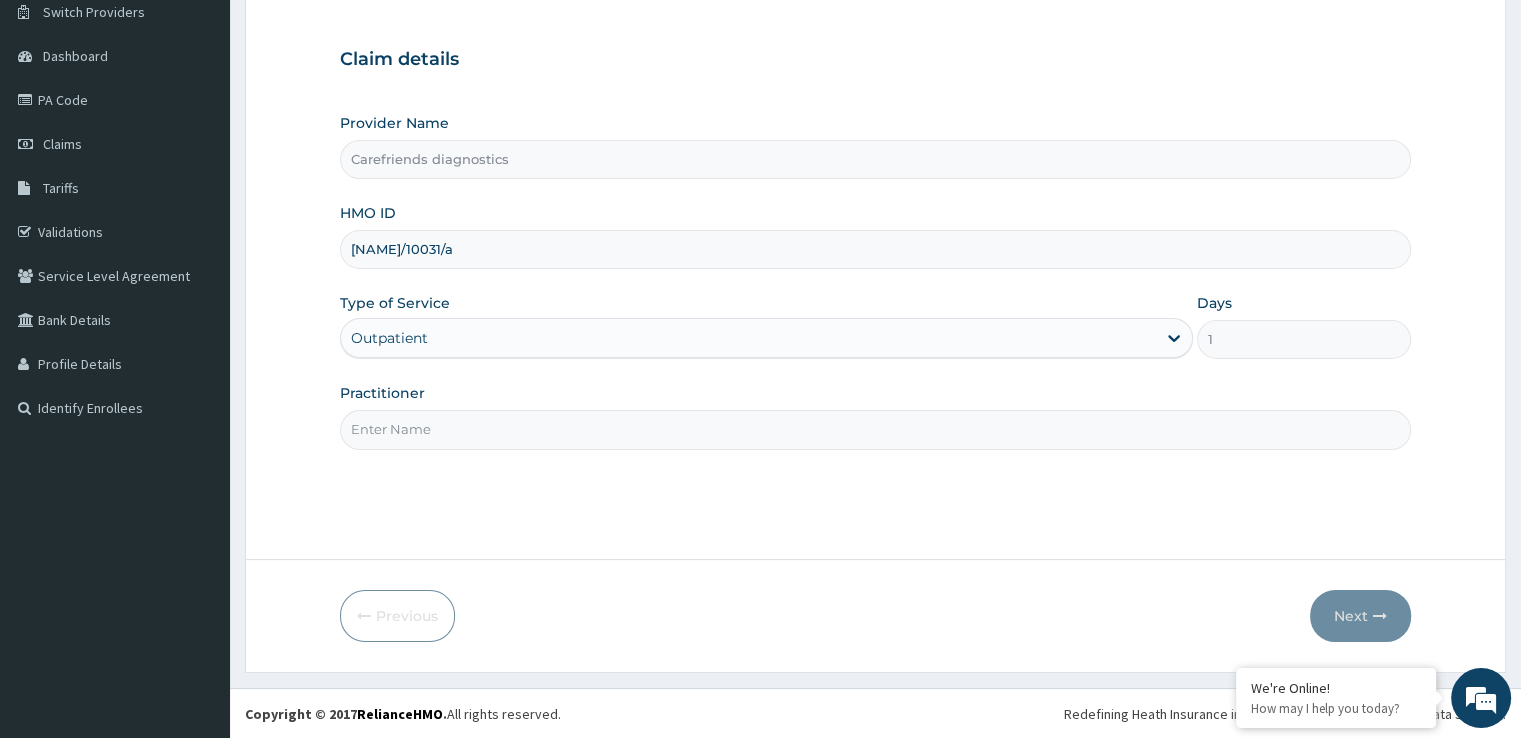 click on "Practitioner" at bounding box center (875, 429) 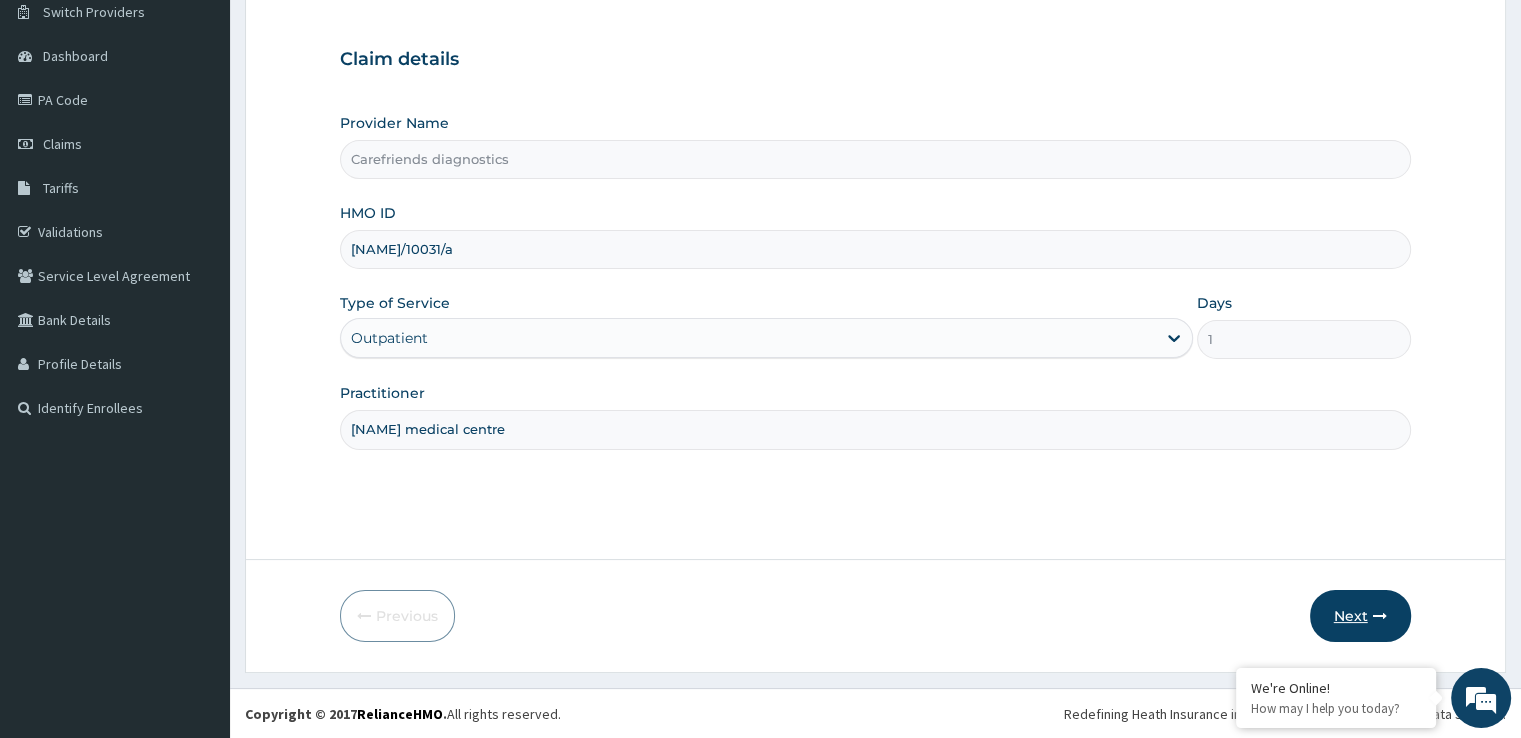 type on "lad medical centre" 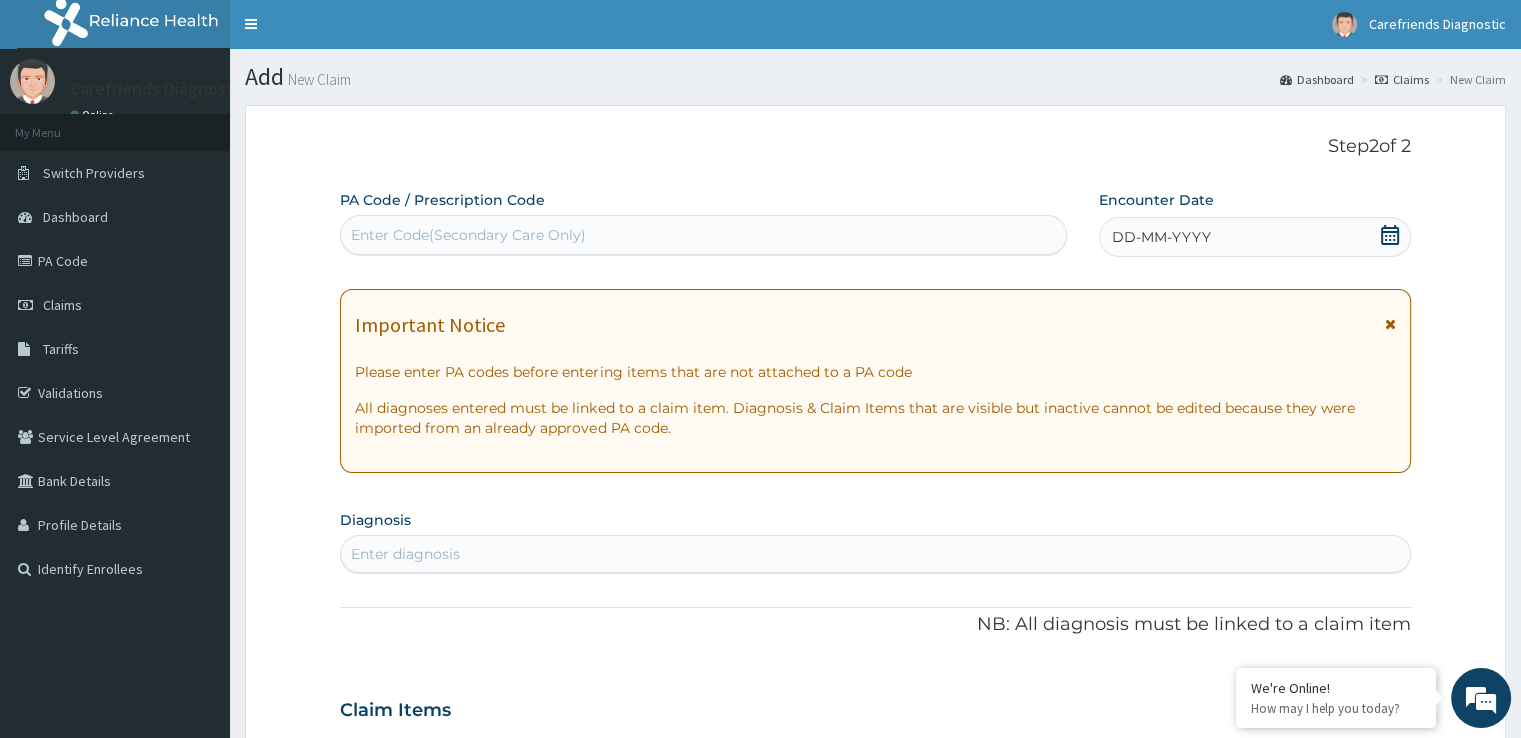 scroll, scrollTop: 0, scrollLeft: 0, axis: both 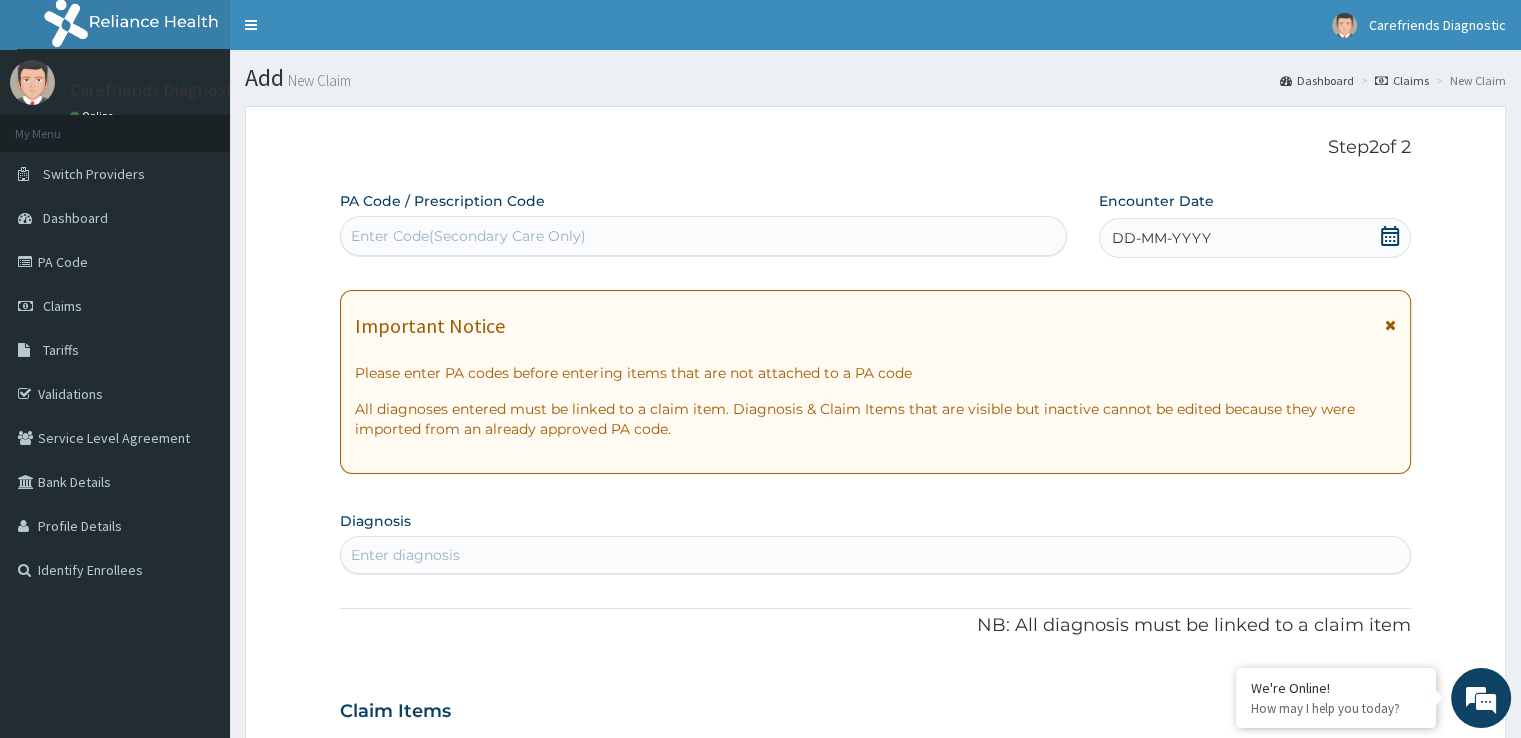 click on "Enter Code(Secondary Care Only)" at bounding box center (703, 236) 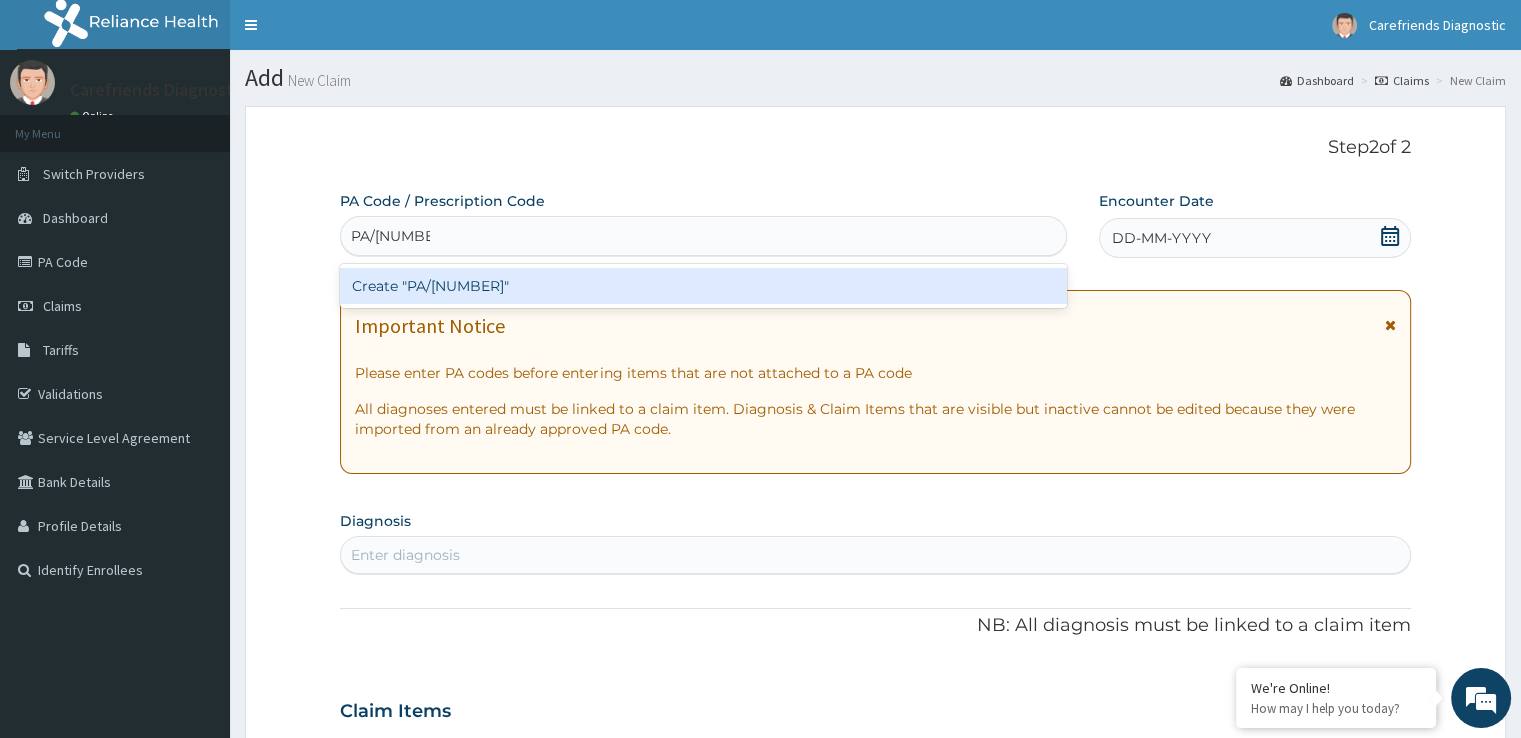 click on "Create "PA/3CC766"" at bounding box center [703, 286] 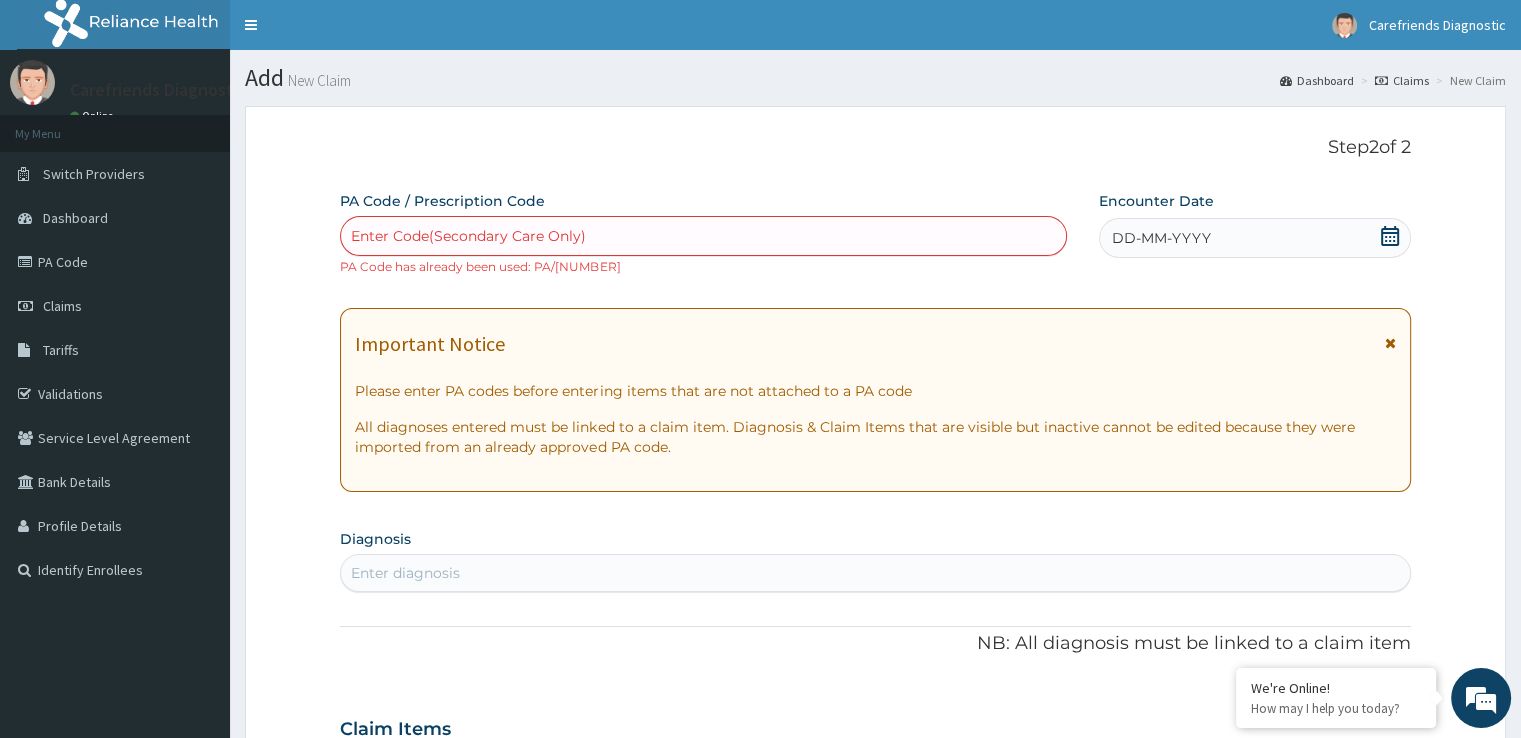 click on "option Create "PA/3CC766", selected.   Select is focused ,type to refine list, press Down to open the menu,  press left to focus selected values Enter Code(Secondary Care Only) PA Code has already been used: PA/3CC766" at bounding box center [703, 246] 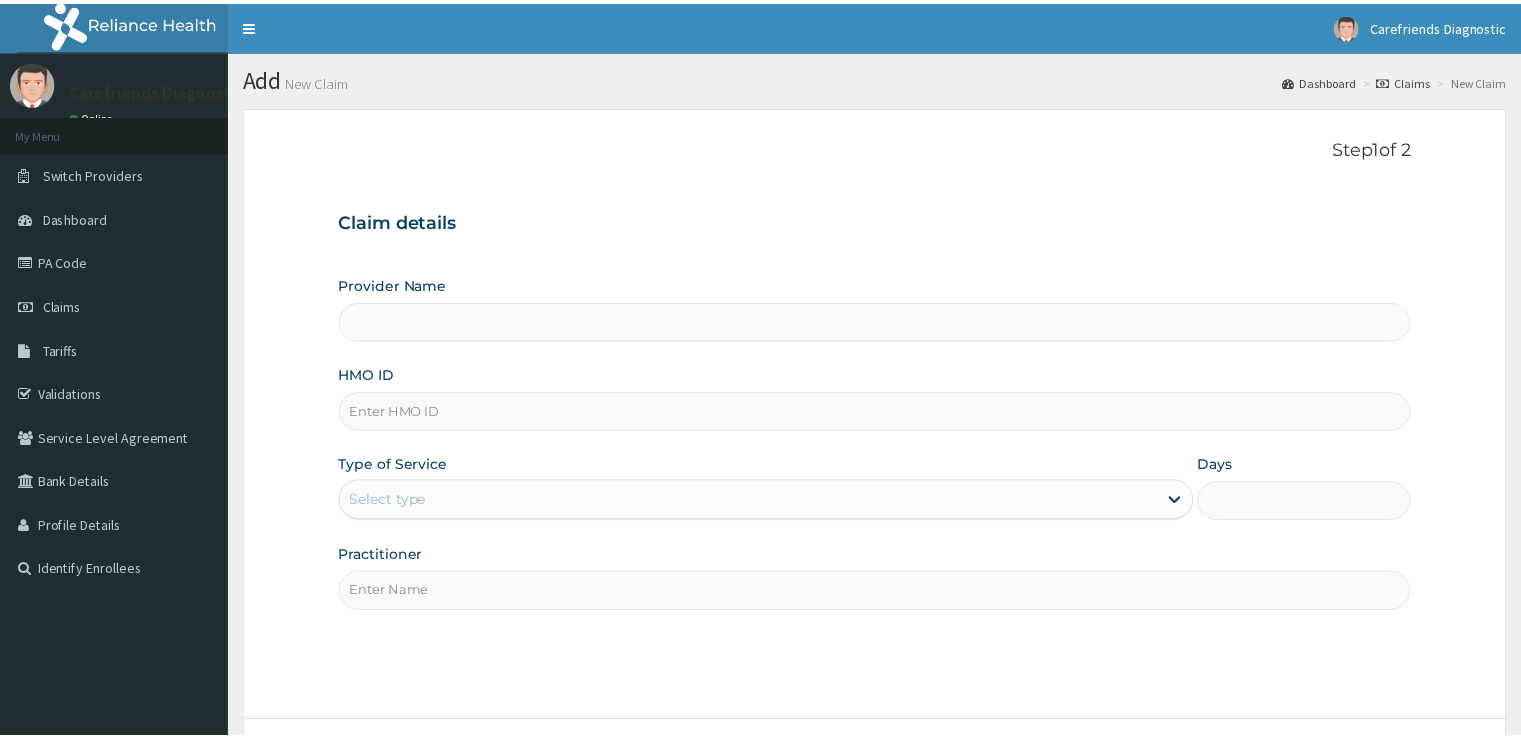 scroll, scrollTop: 0, scrollLeft: 0, axis: both 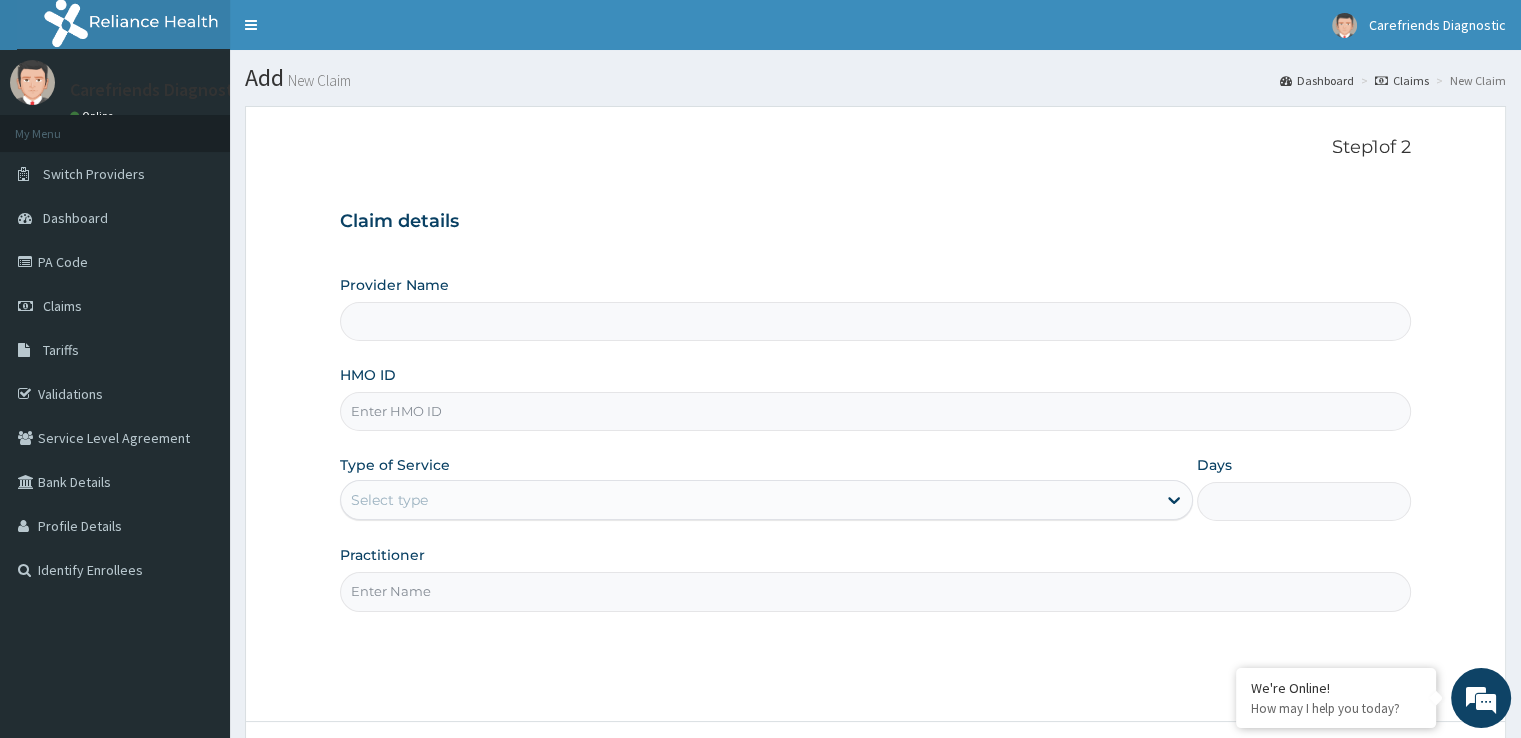 type on "Carefriends diagnostics" 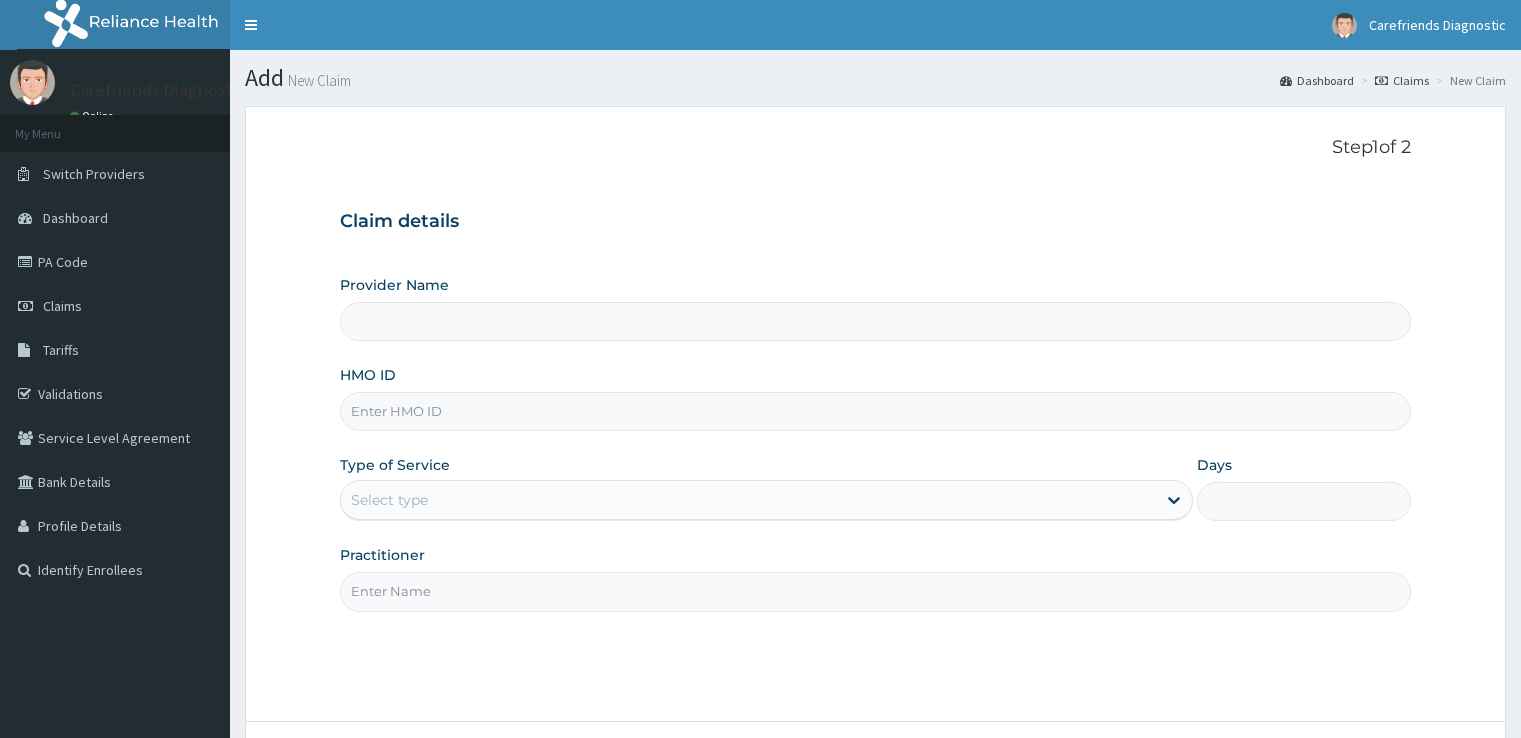 type on "Carefriends diagnostics" 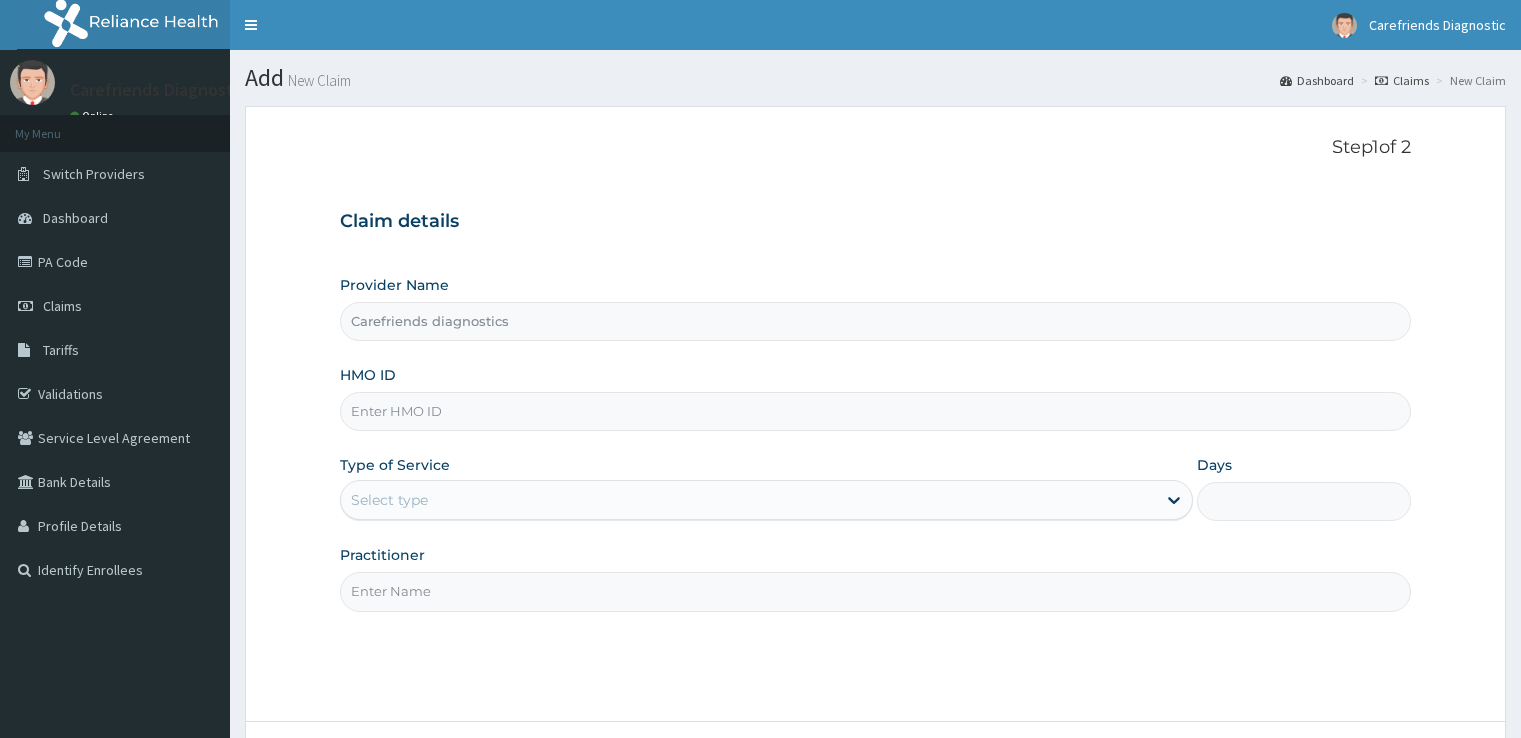 scroll, scrollTop: 0, scrollLeft: 0, axis: both 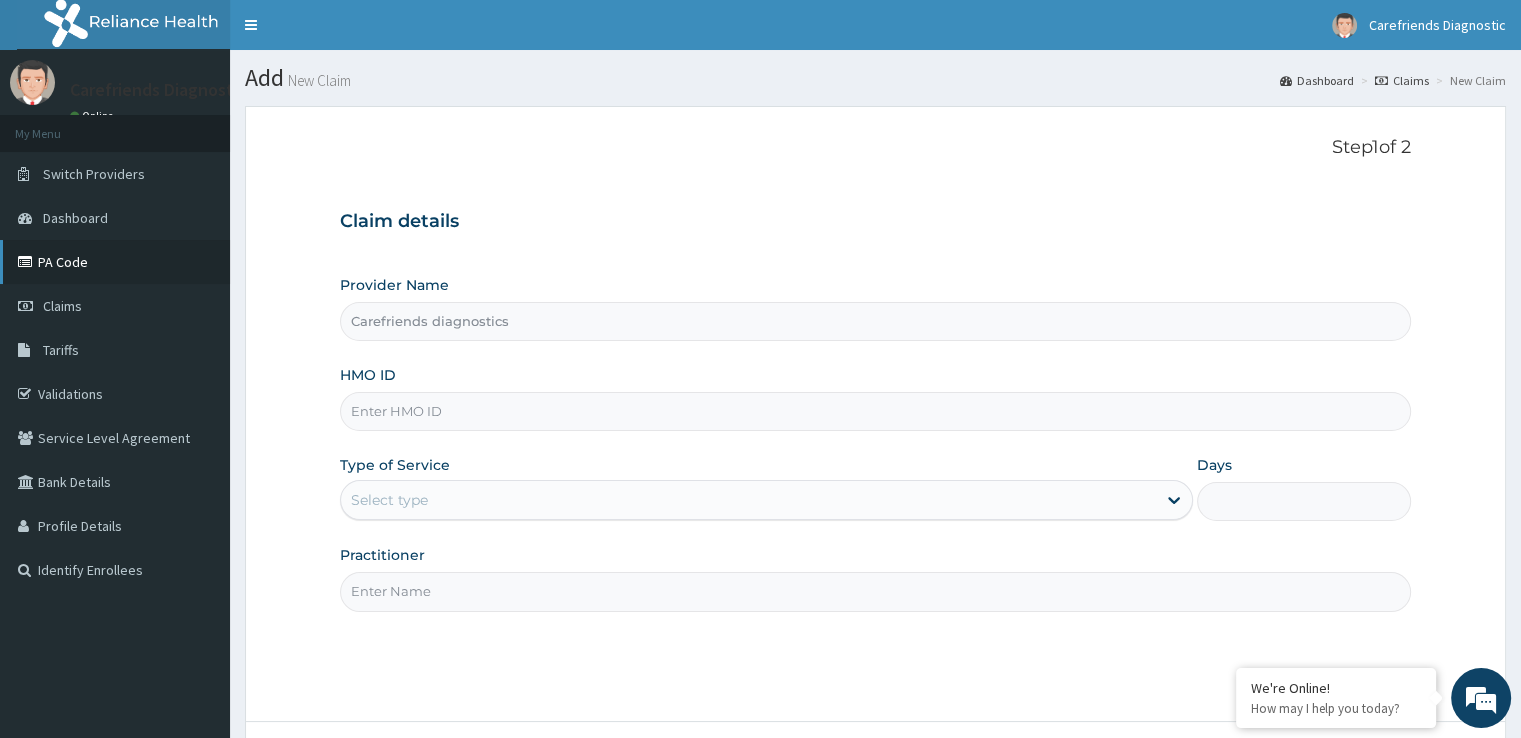 click on "PA Code" at bounding box center [115, 262] 